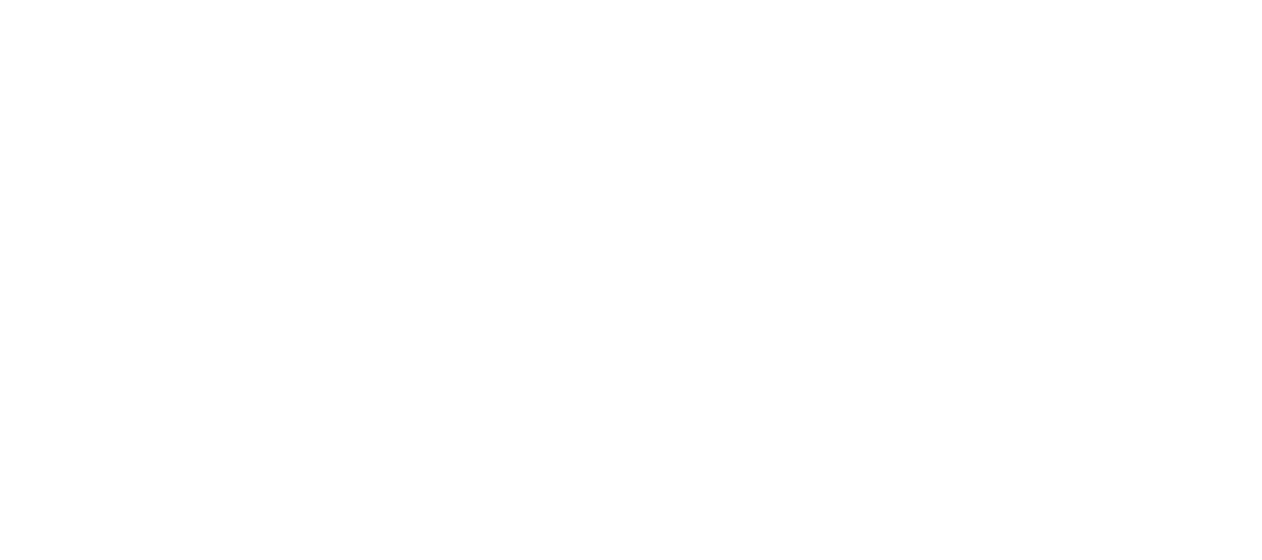 scroll, scrollTop: 0, scrollLeft: 0, axis: both 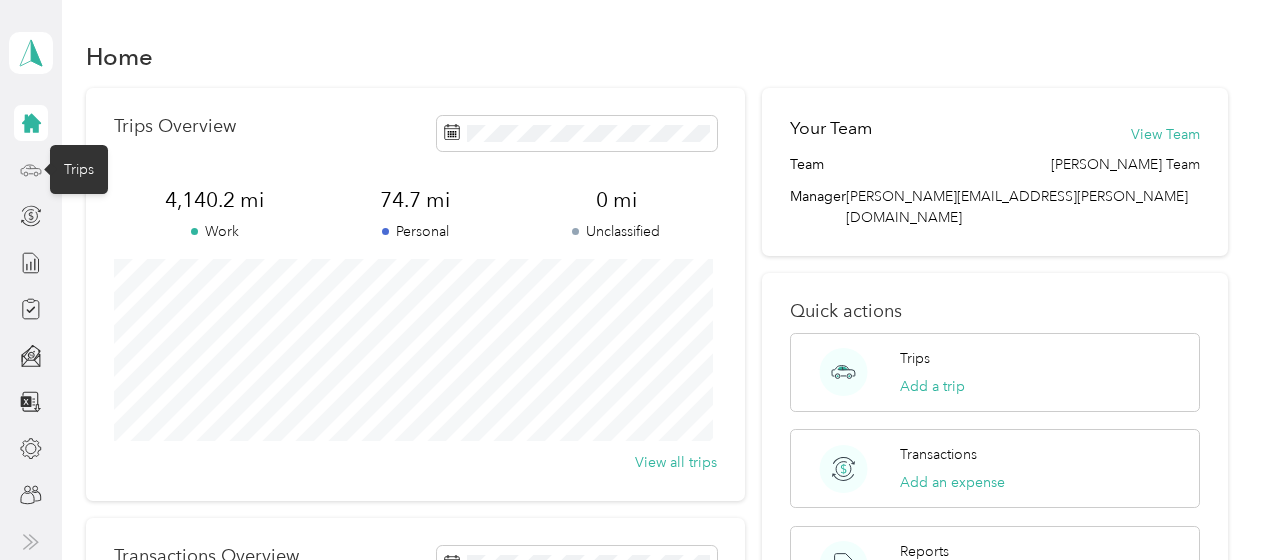 click 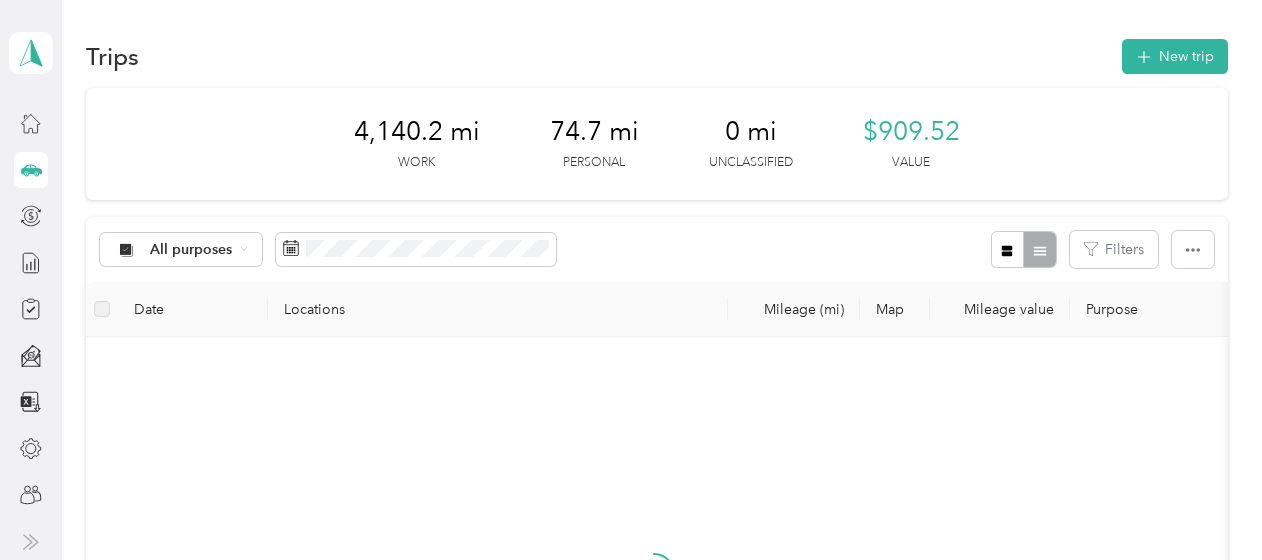 click on "[PERSON_NAME] Personal dashboard" at bounding box center [31, 53] 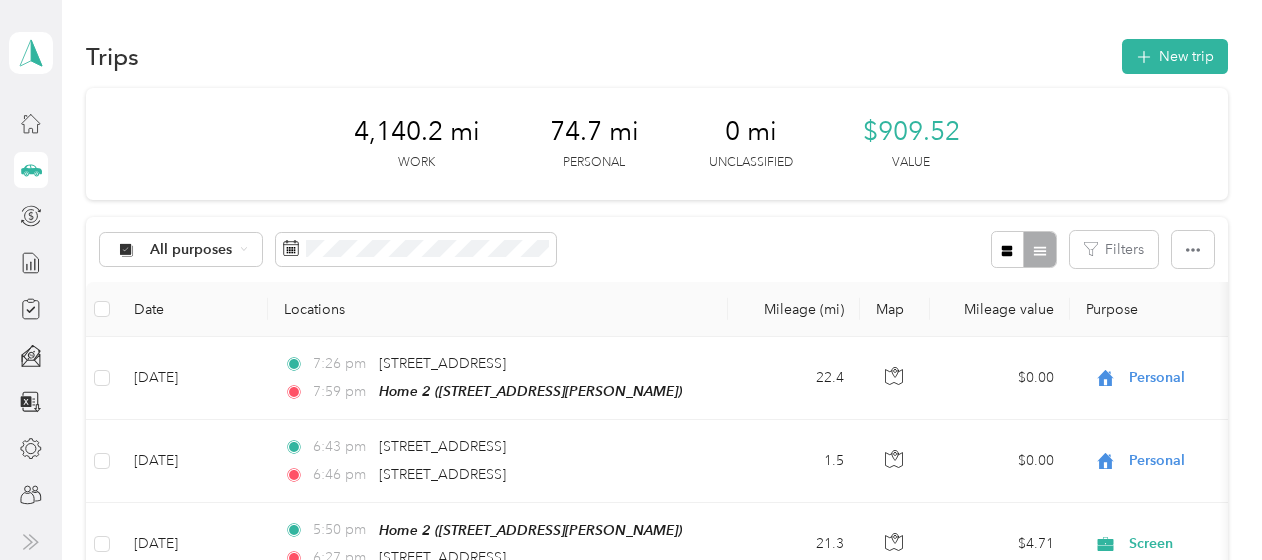 click on "Team dashboard" at bounding box center (79, 164) 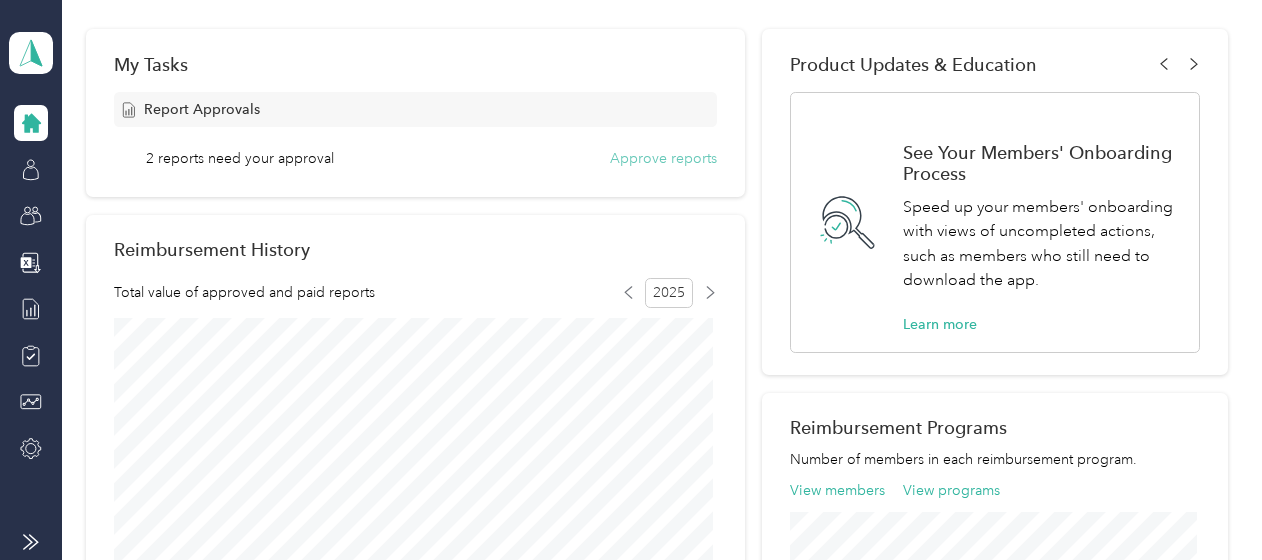 click on "Approve reports" at bounding box center (663, 158) 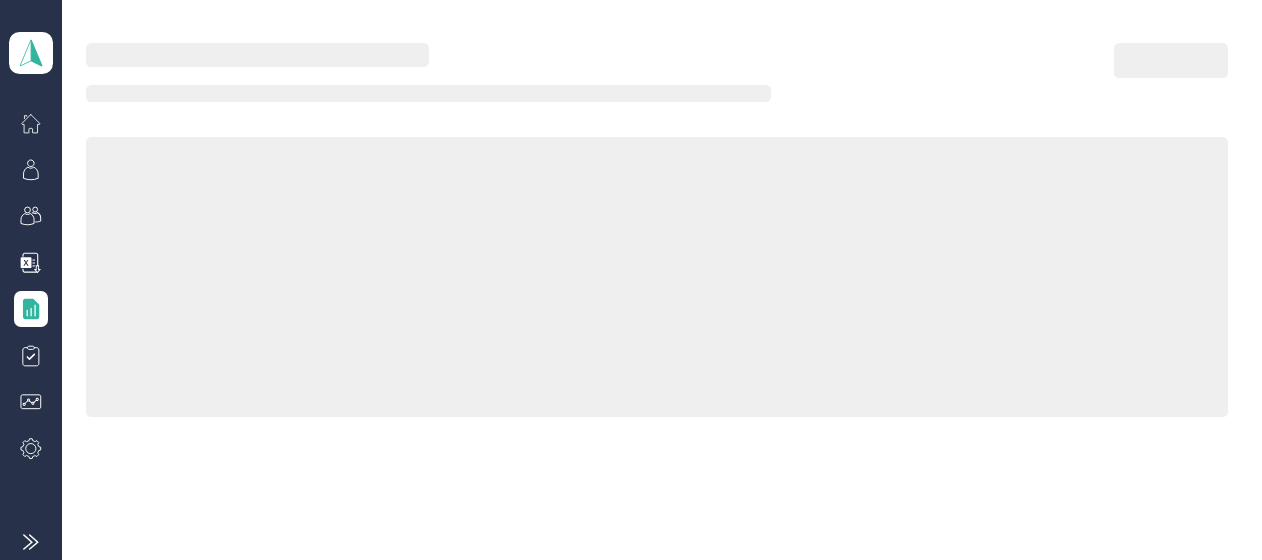 scroll, scrollTop: 300, scrollLeft: 0, axis: vertical 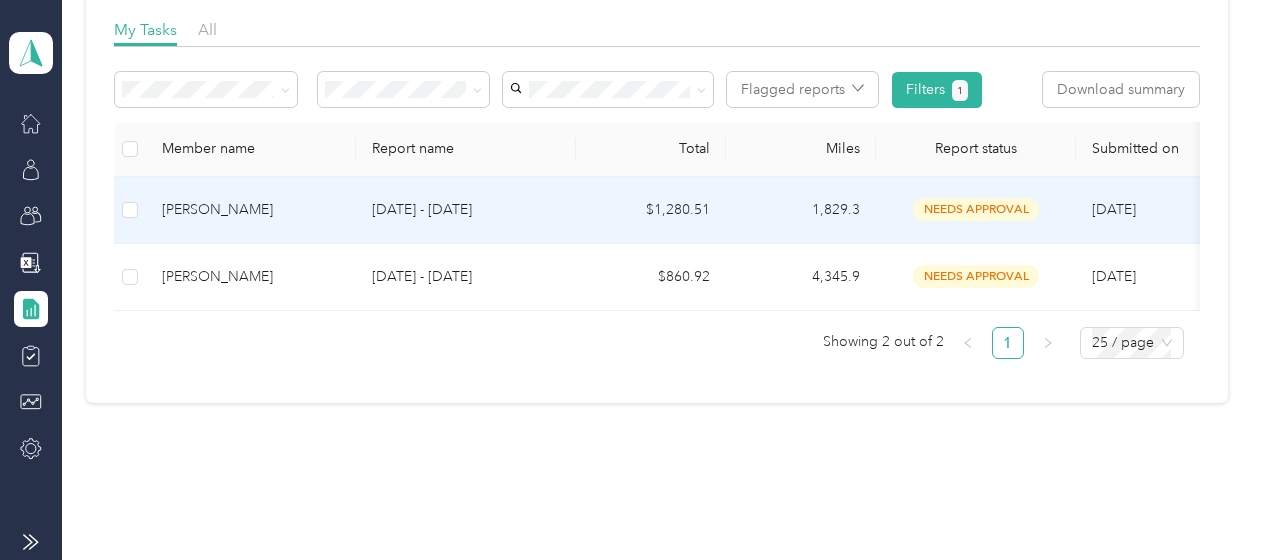 click on "[PERSON_NAME]" at bounding box center (251, 210) 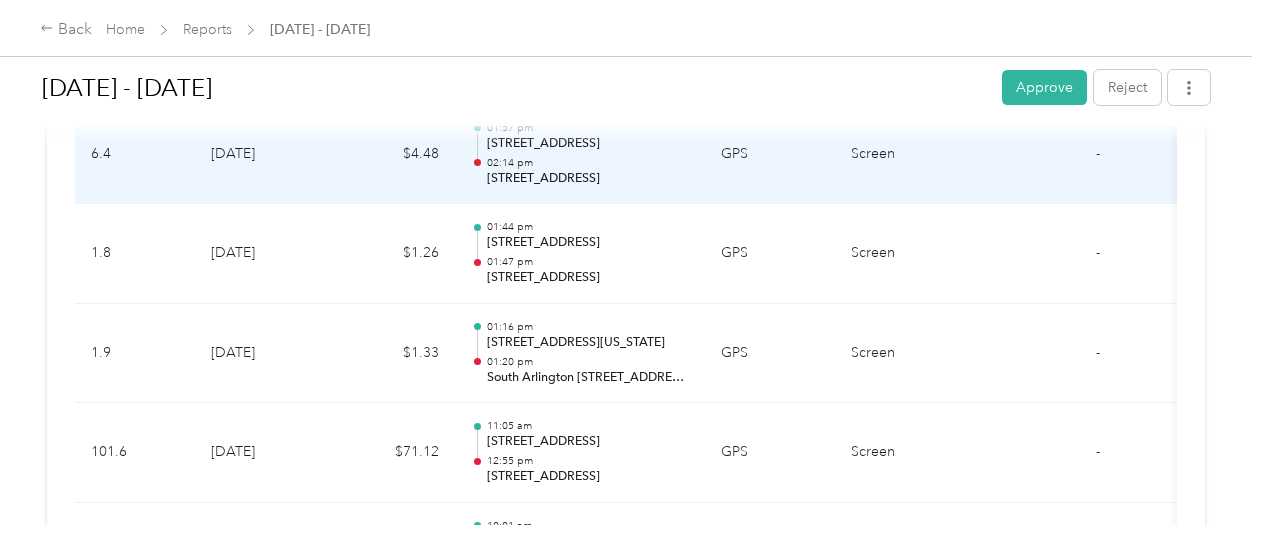 scroll, scrollTop: 0, scrollLeft: 0, axis: both 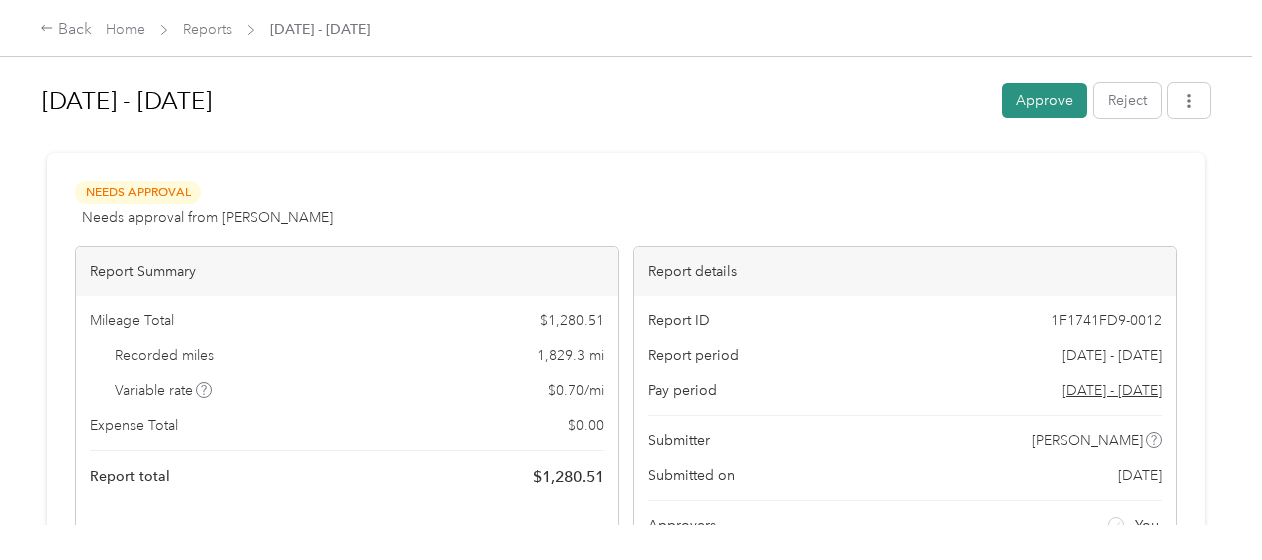 click on "Approve" at bounding box center (1044, 100) 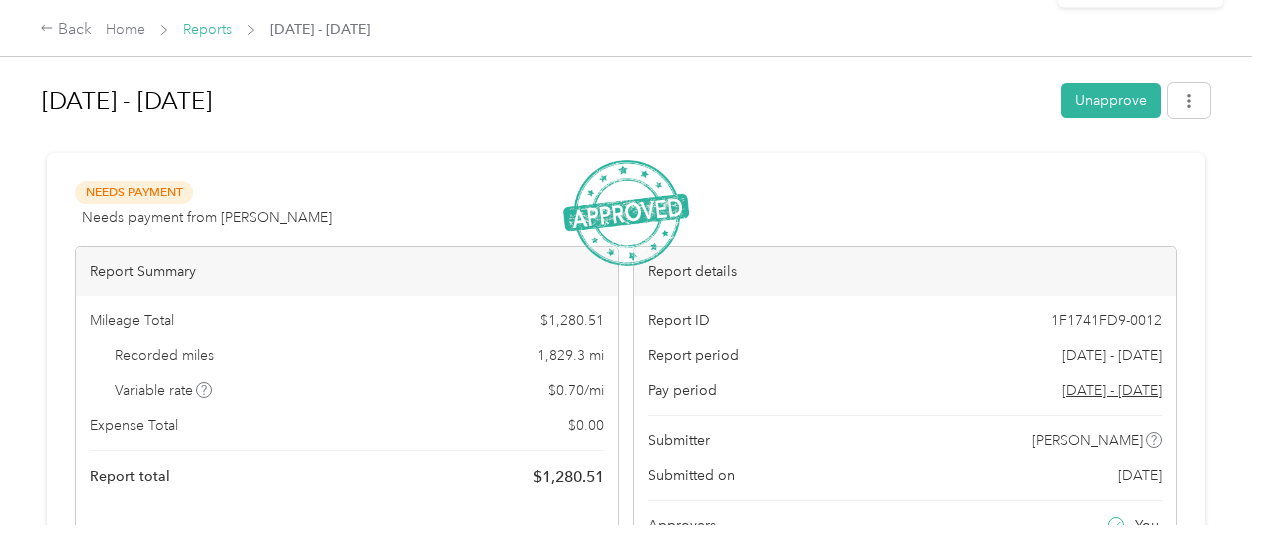 click on "Reports" at bounding box center [207, 29] 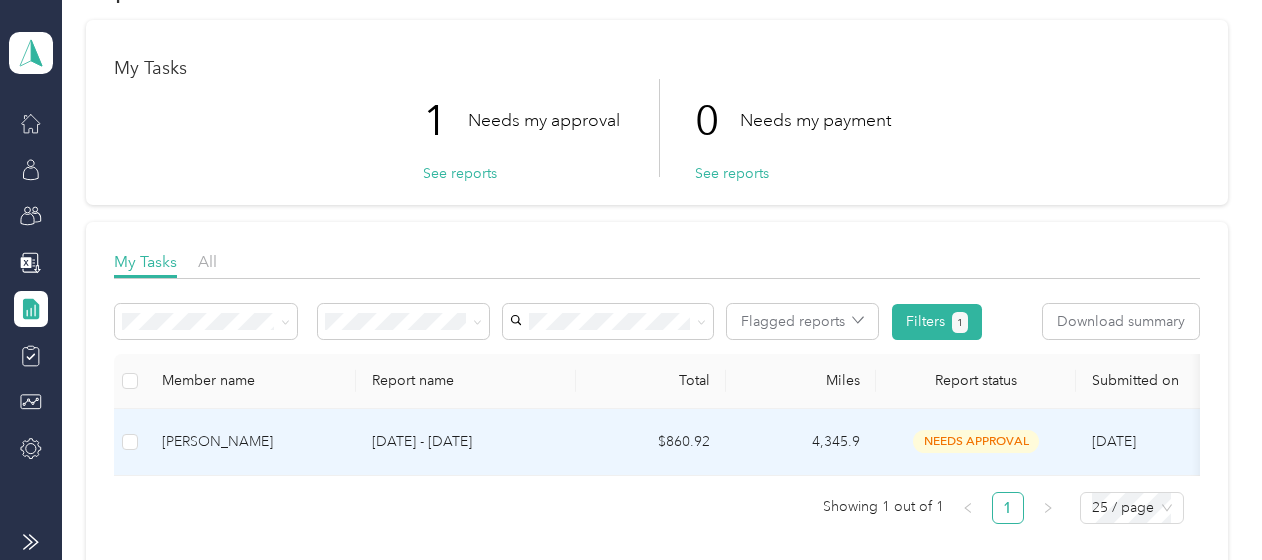 scroll, scrollTop: 100, scrollLeft: 0, axis: vertical 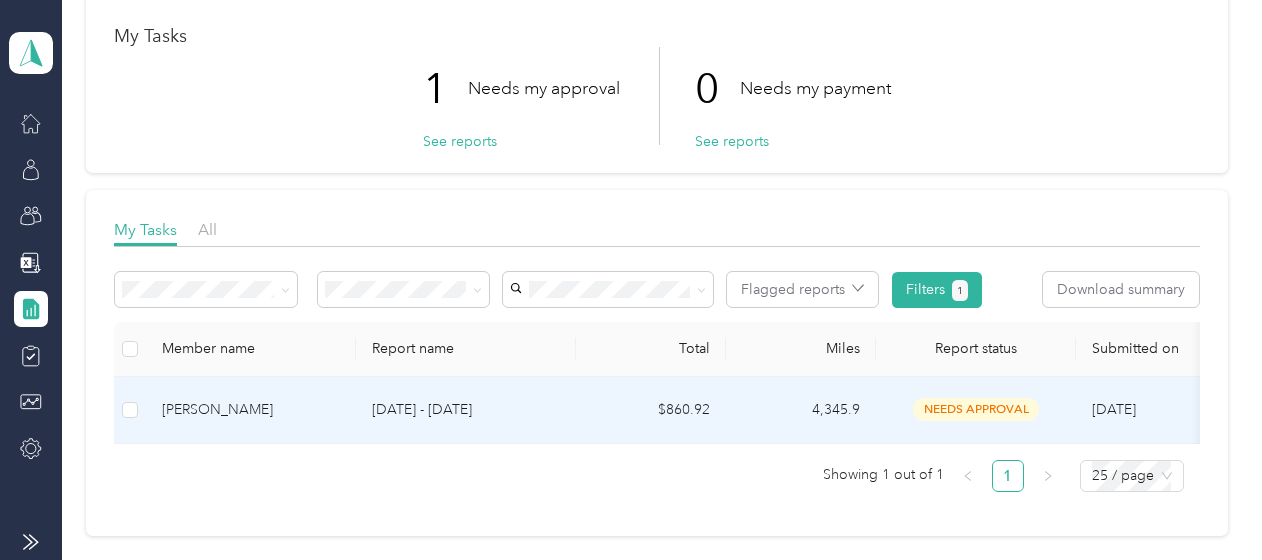 click on "[PERSON_NAME]" at bounding box center (251, 410) 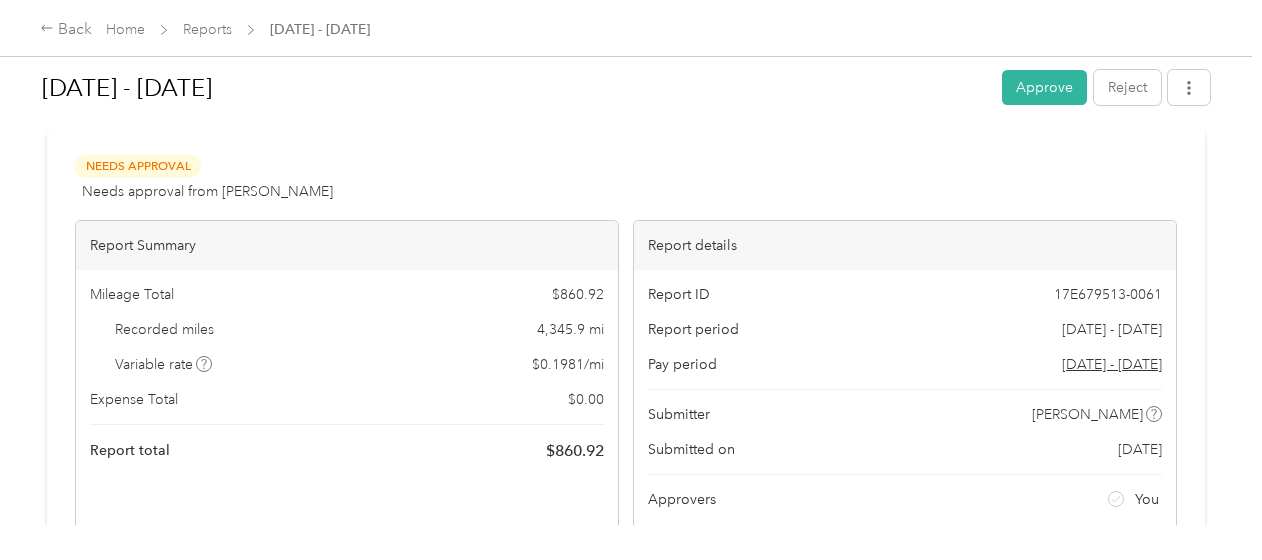 scroll, scrollTop: 0, scrollLeft: 0, axis: both 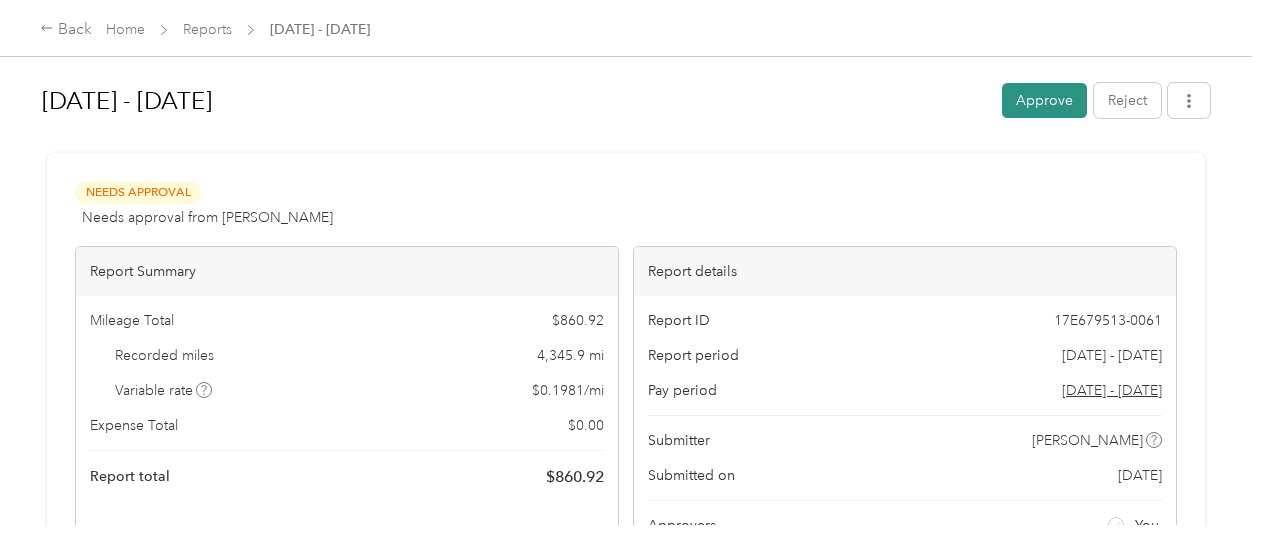 click on "Approve" at bounding box center [1044, 100] 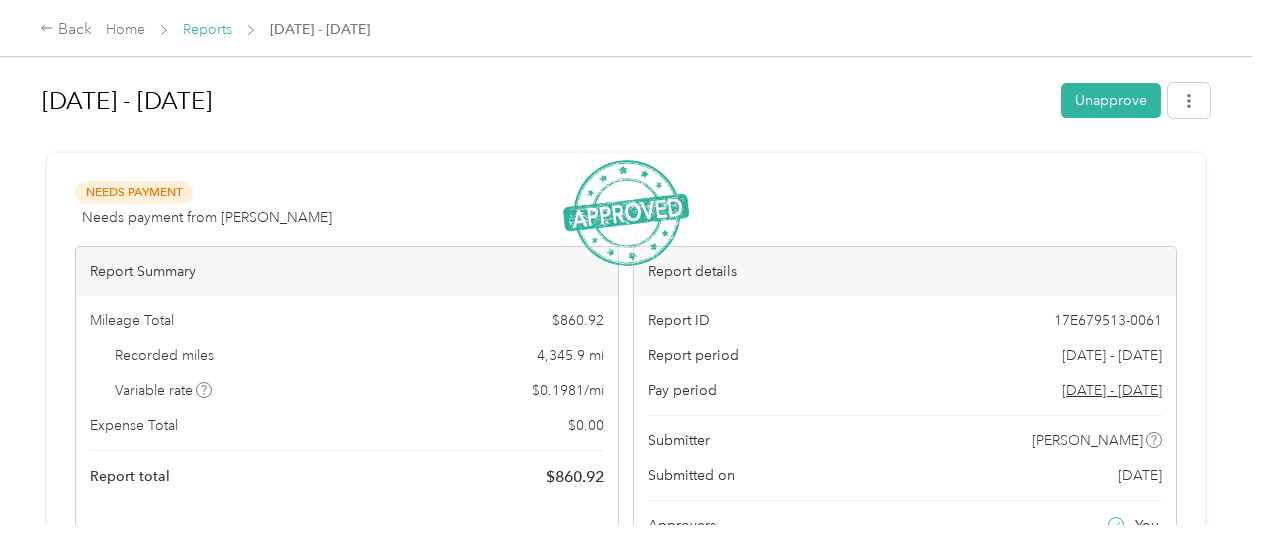 click on "Reports" at bounding box center [207, 29] 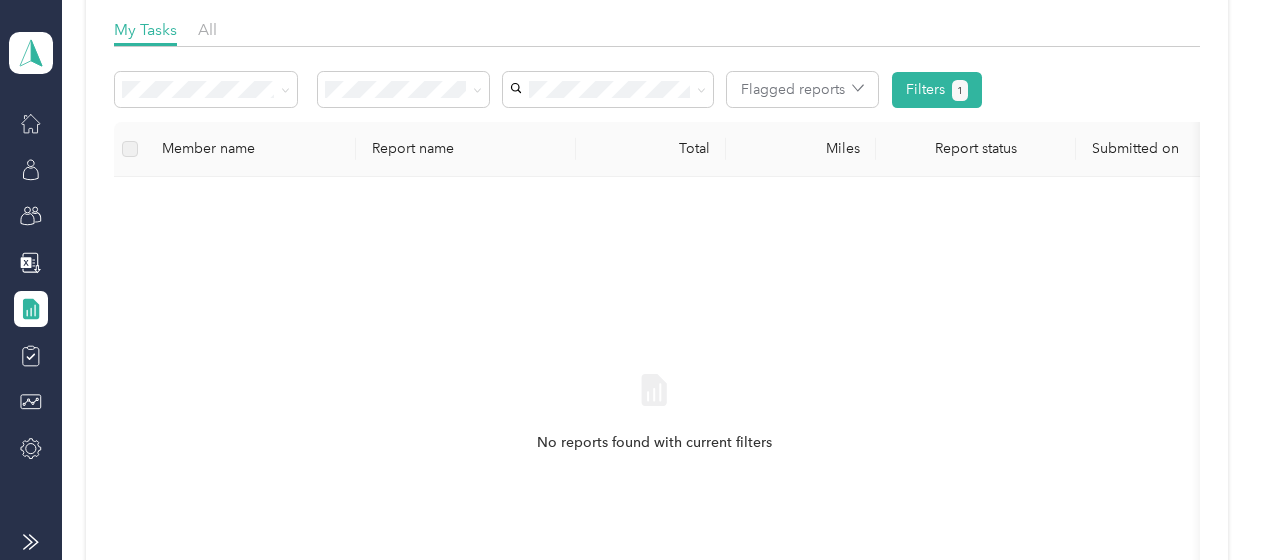 scroll, scrollTop: 0, scrollLeft: 0, axis: both 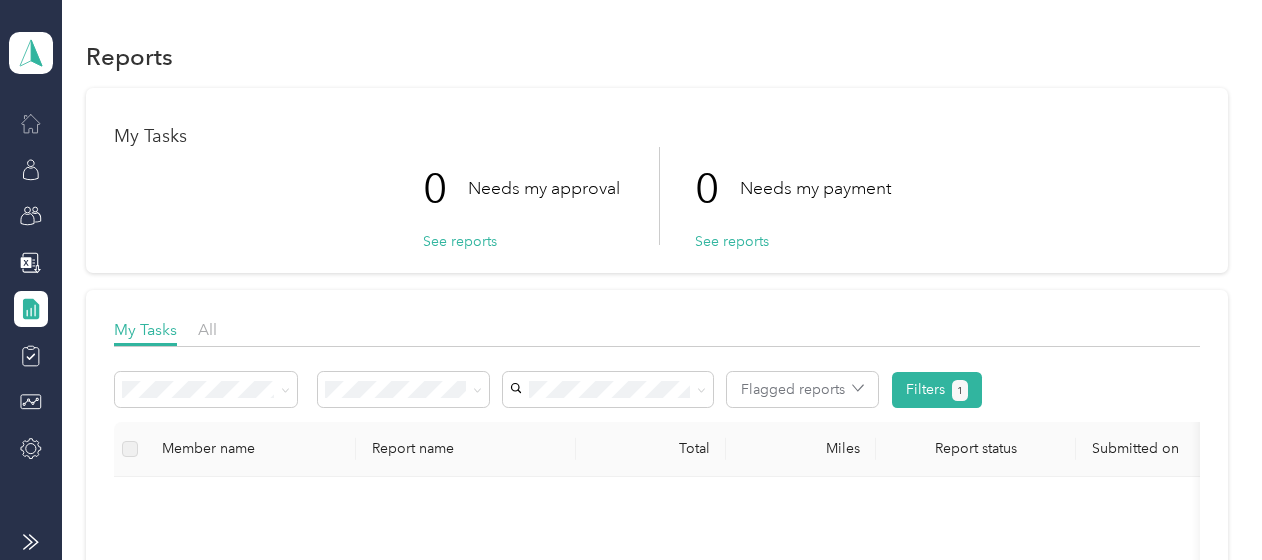 click 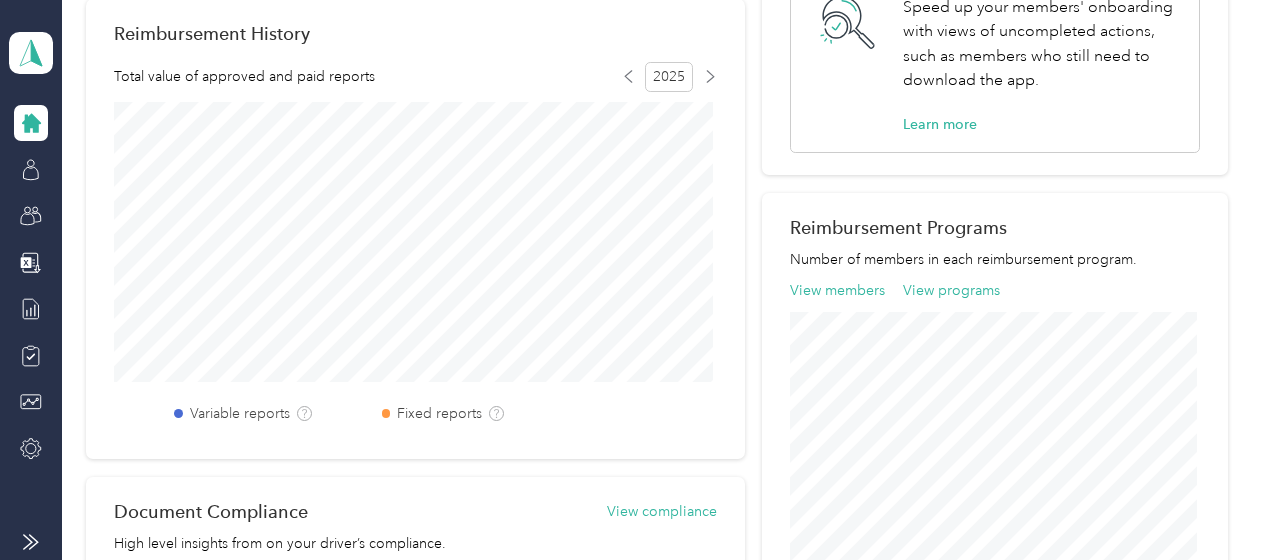 scroll, scrollTop: 0, scrollLeft: 0, axis: both 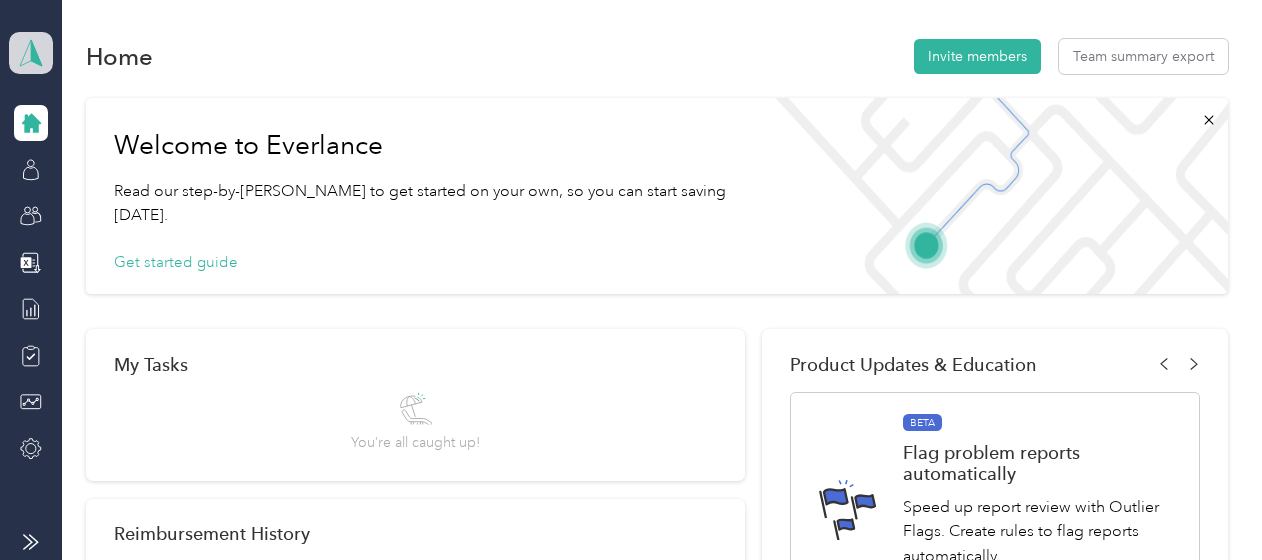 click 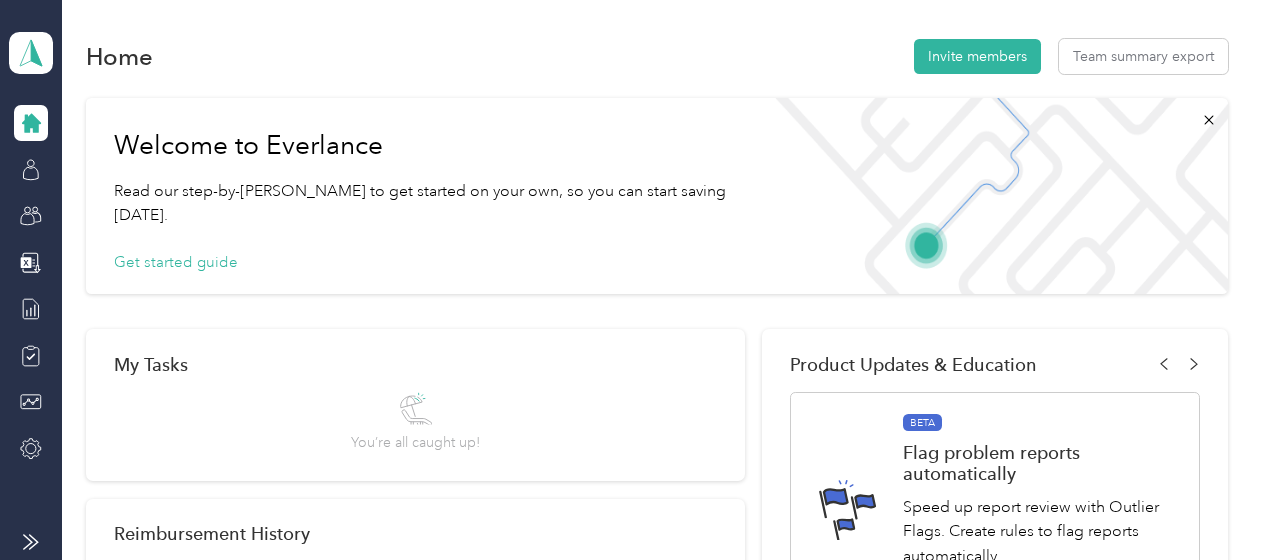 click on "Personal dashboard" at bounding box center (89, 209) 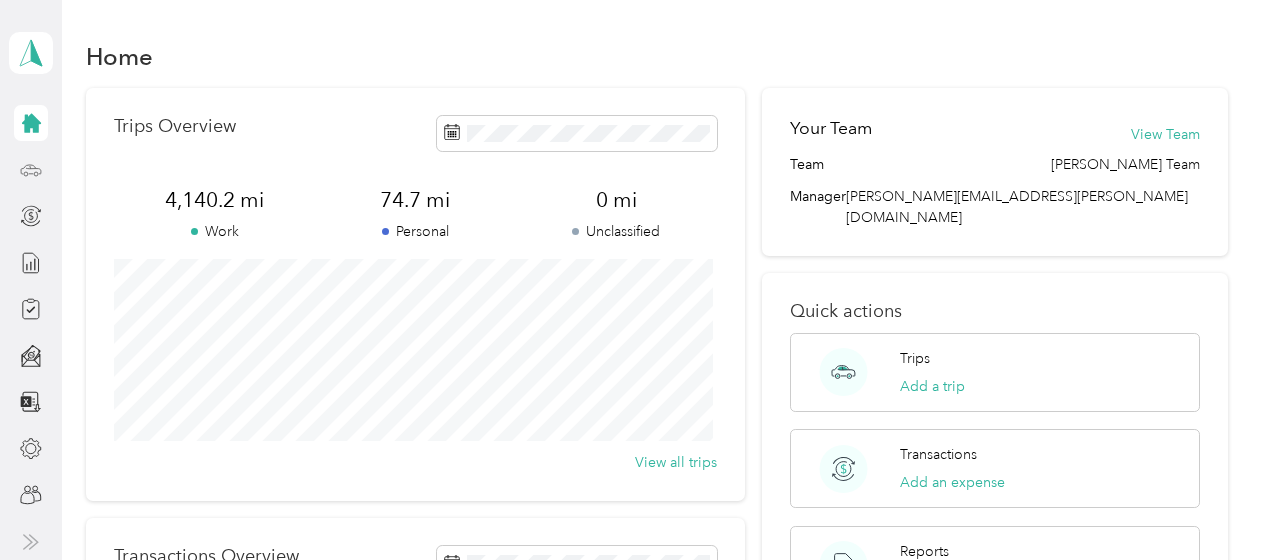 click 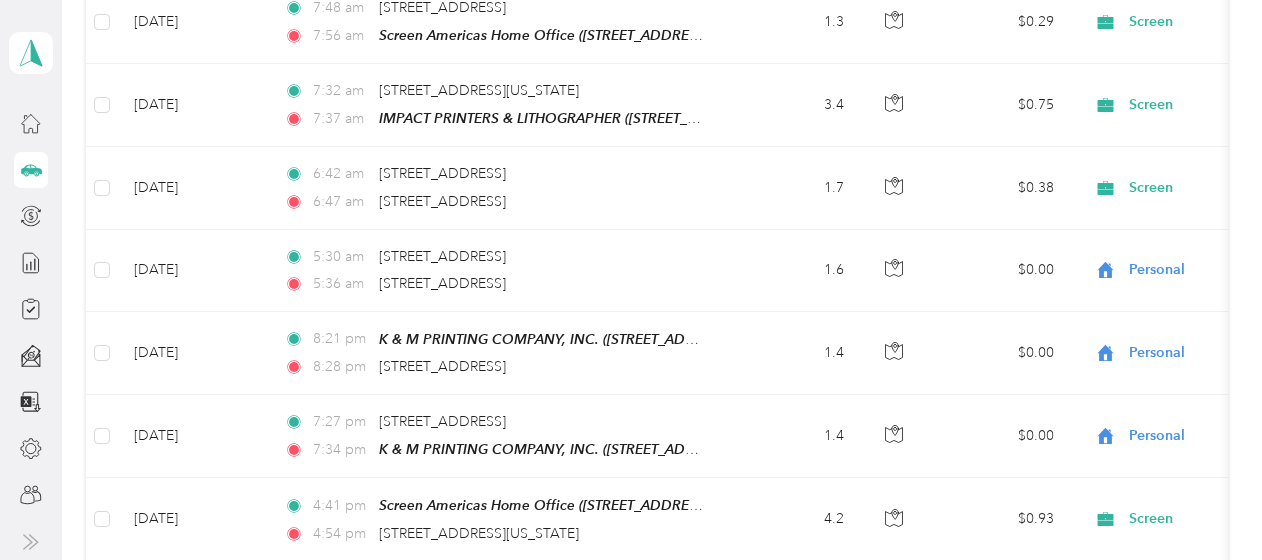 scroll, scrollTop: 2186, scrollLeft: 0, axis: vertical 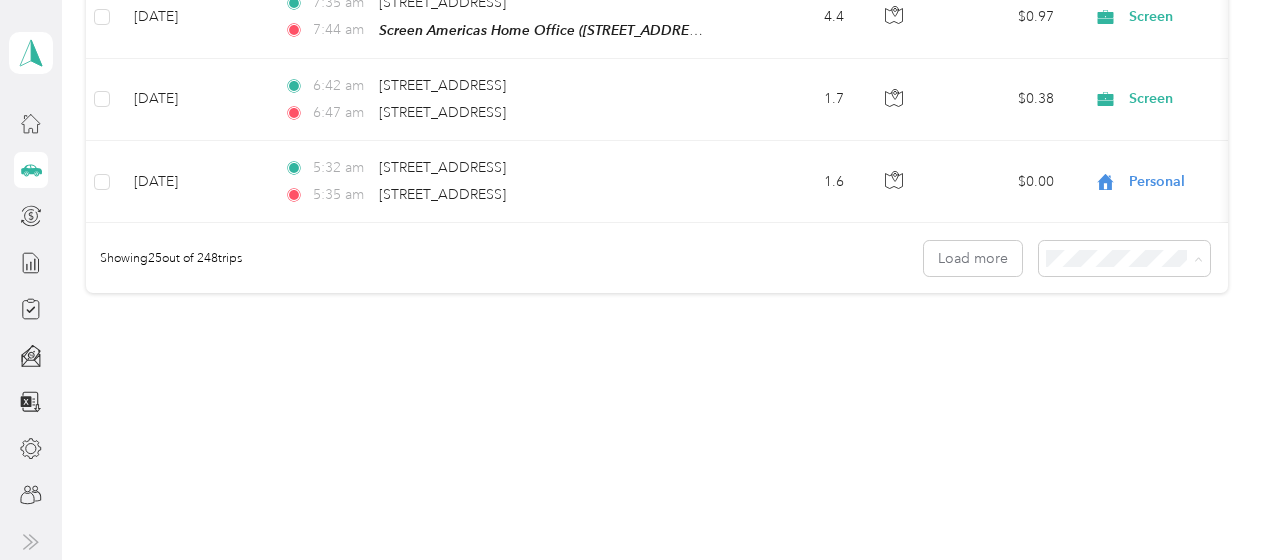 click on "100 per load" at bounding box center [1089, 355] 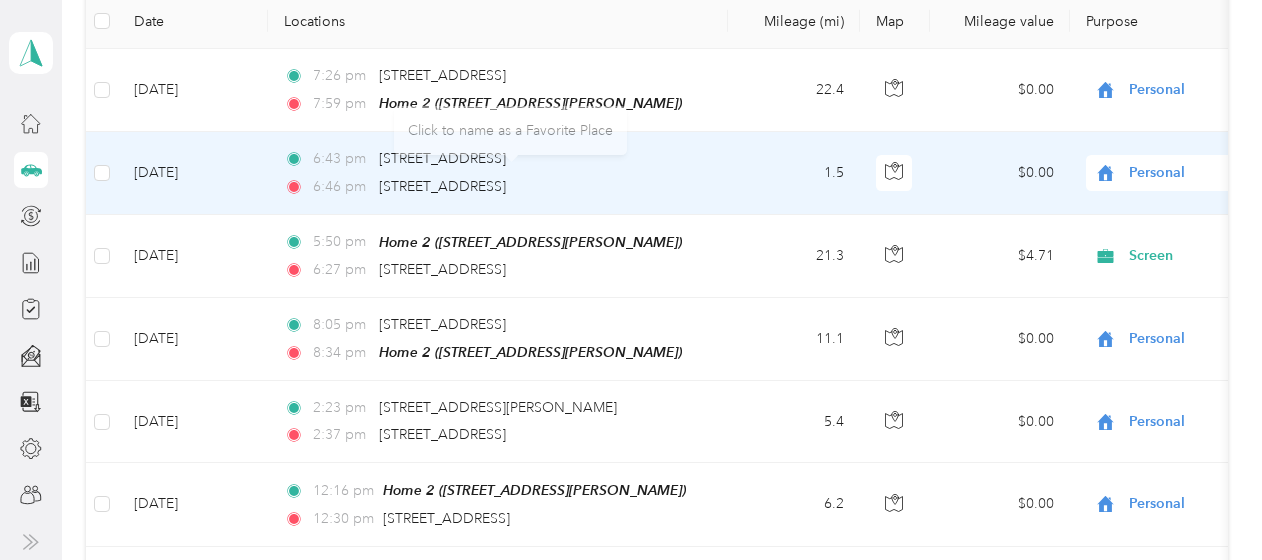 scroll, scrollTop: 300, scrollLeft: 0, axis: vertical 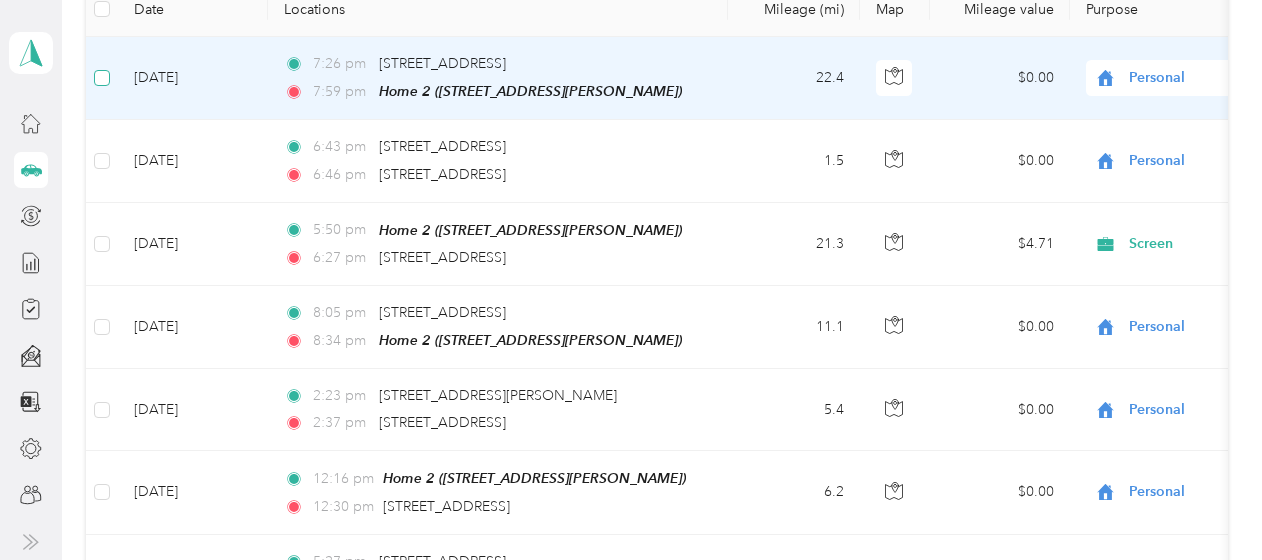 click at bounding box center [102, 78] 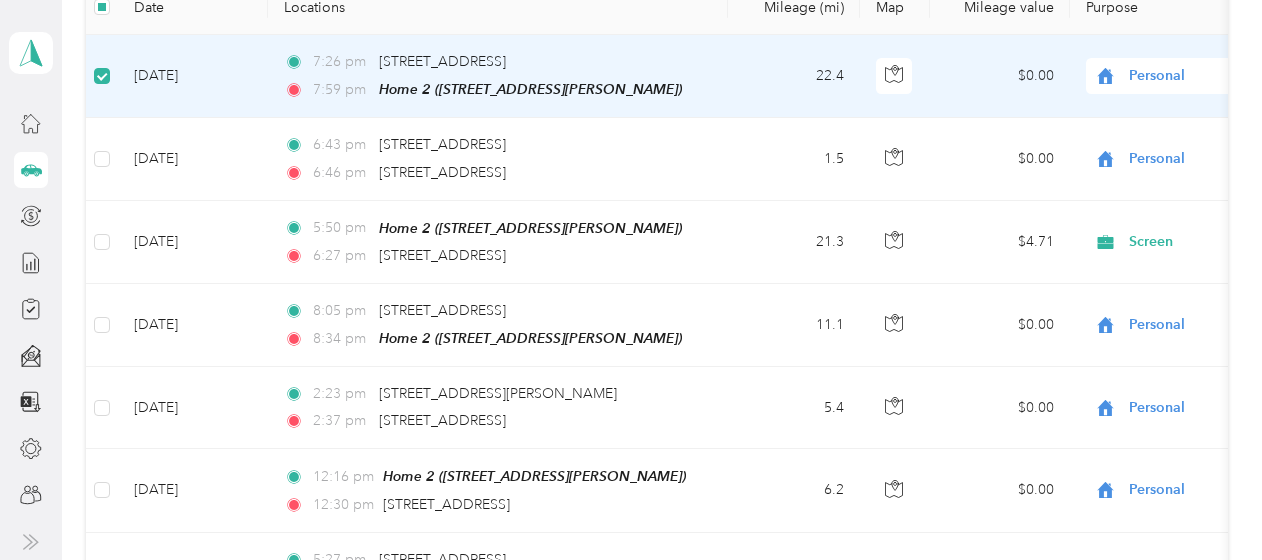 scroll, scrollTop: 298, scrollLeft: 0, axis: vertical 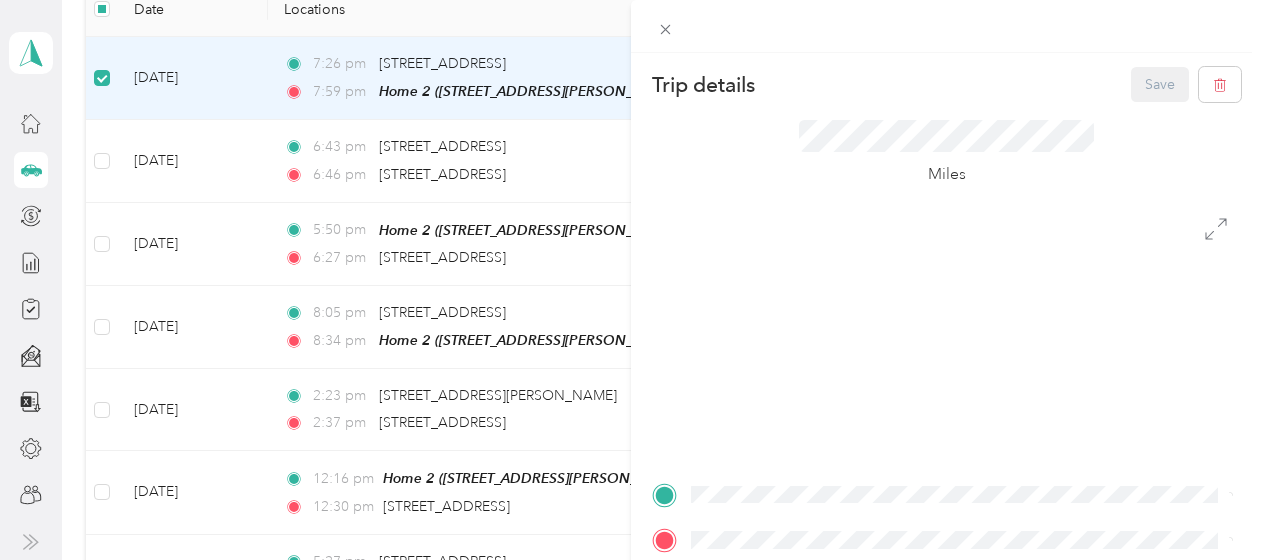 click on "Trip details Save This trip cannot be edited because it is either under review, approved, or paid. Contact your Team Manager to edit it. Miles TO Add photo" at bounding box center (631, 280) 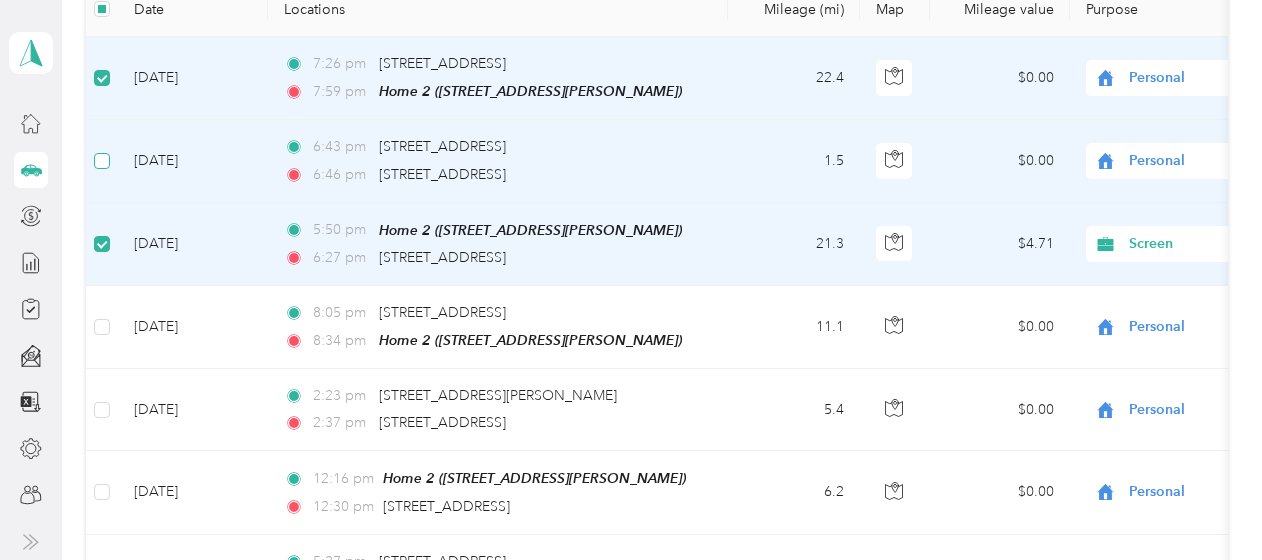 click at bounding box center (102, 161) 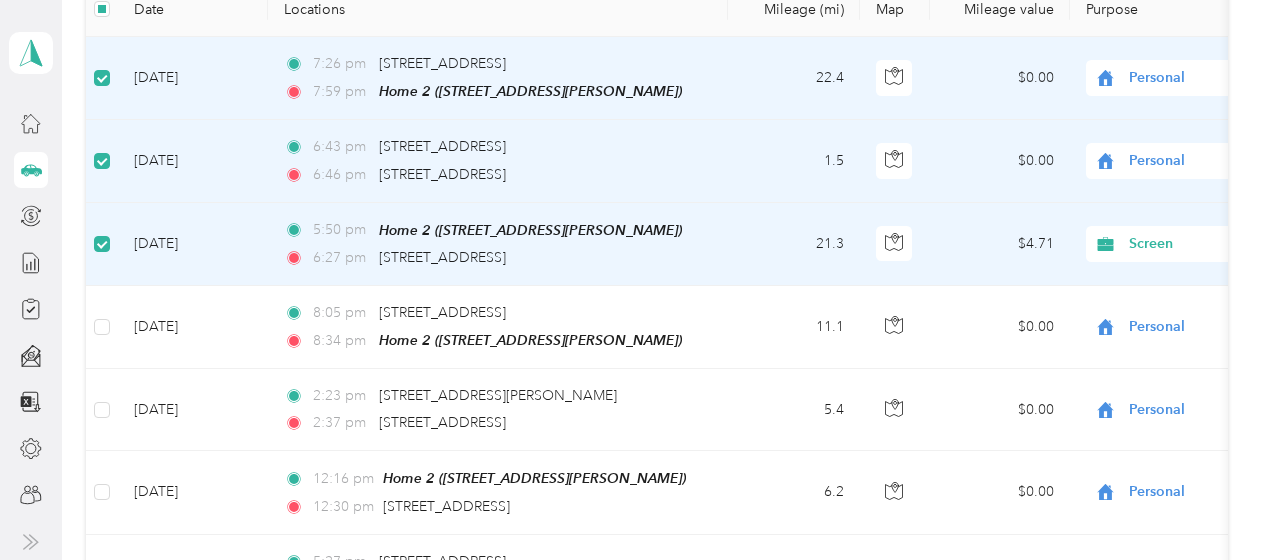 scroll, scrollTop: 398, scrollLeft: 0, axis: vertical 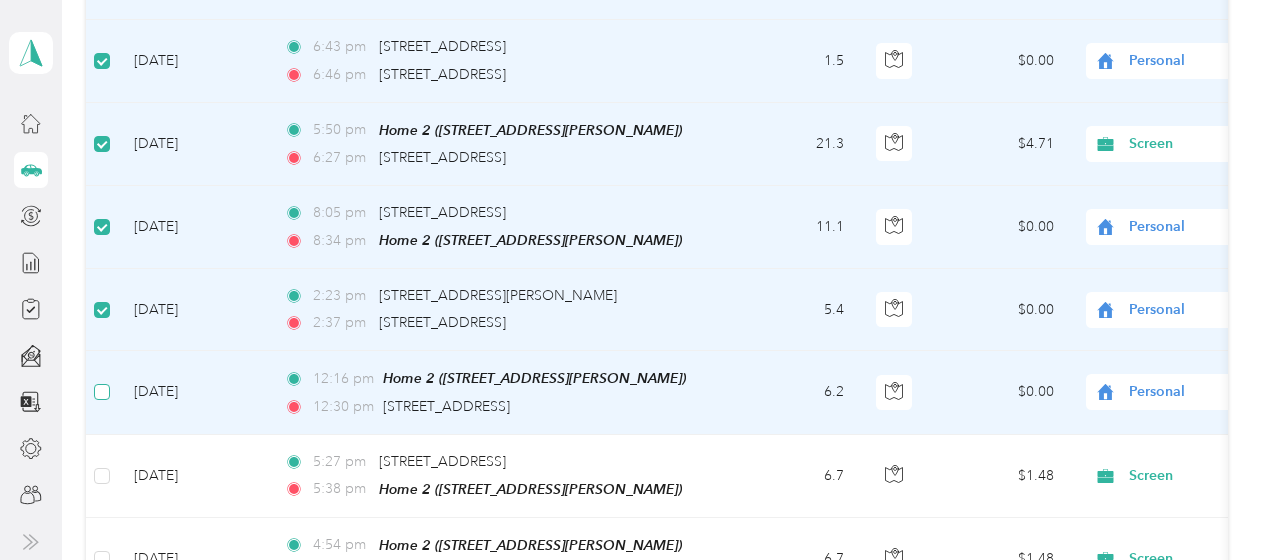 click at bounding box center [102, 392] 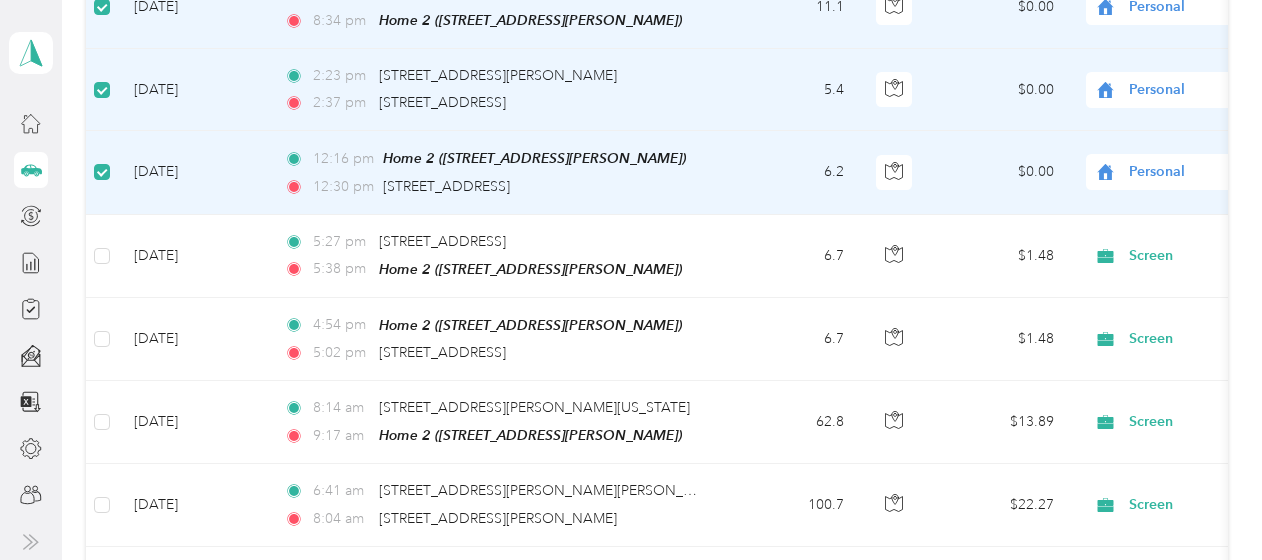 scroll, scrollTop: 698, scrollLeft: 0, axis: vertical 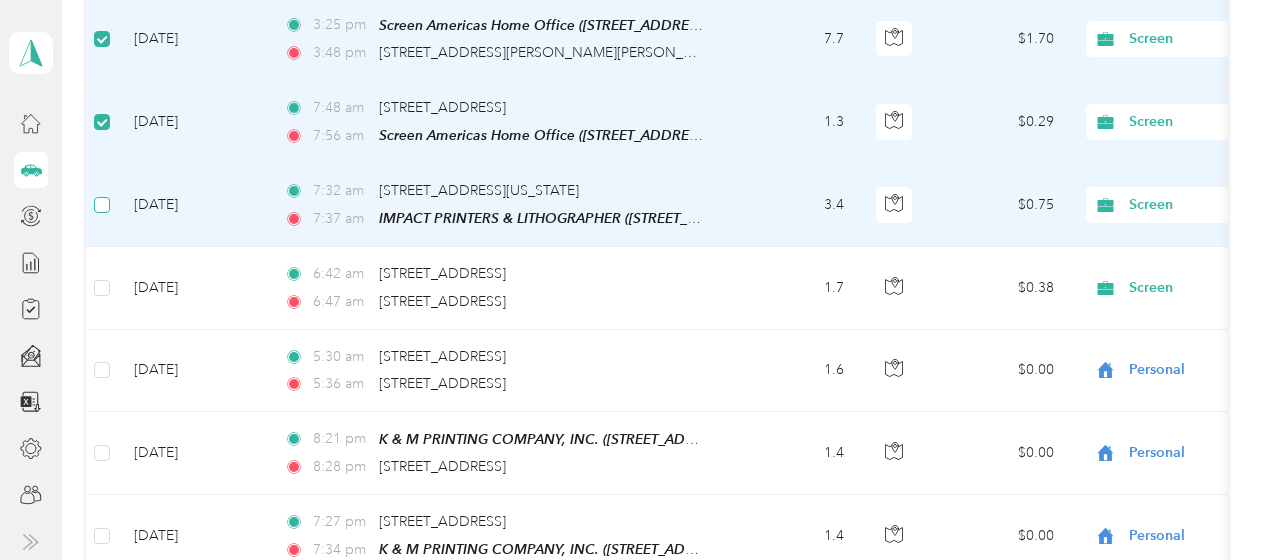 click at bounding box center (102, 205) 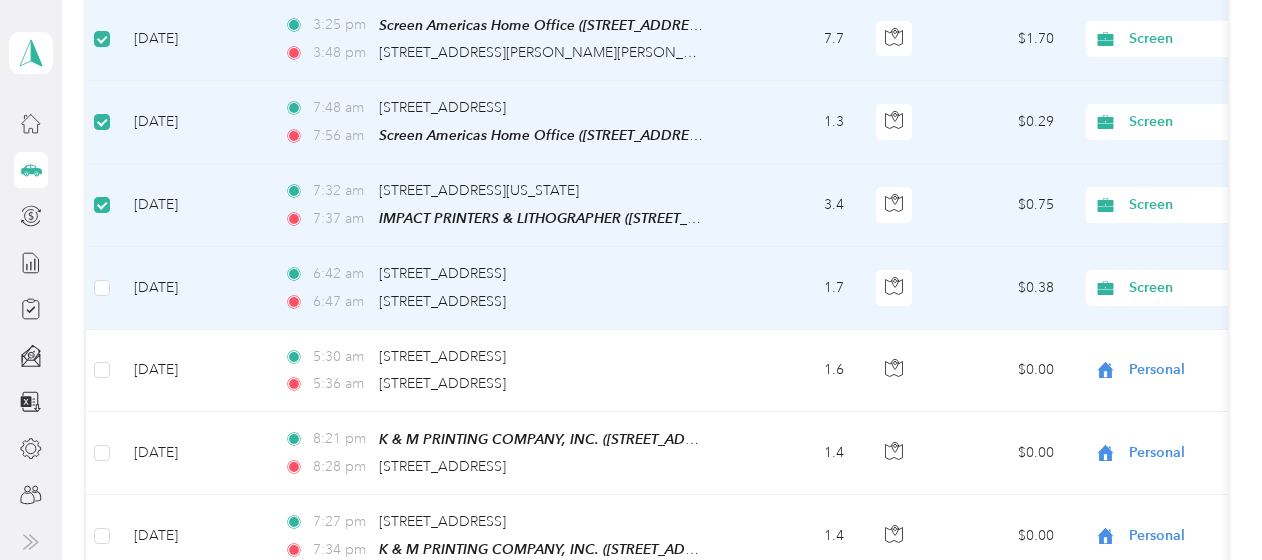 click at bounding box center [102, 288] 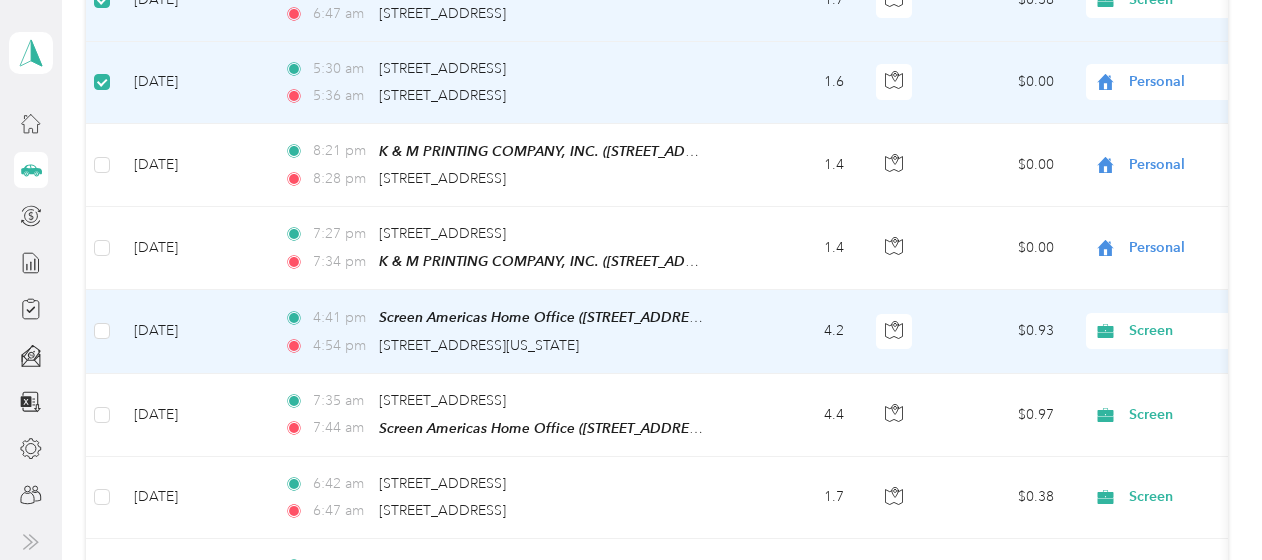 scroll, scrollTop: 1798, scrollLeft: 0, axis: vertical 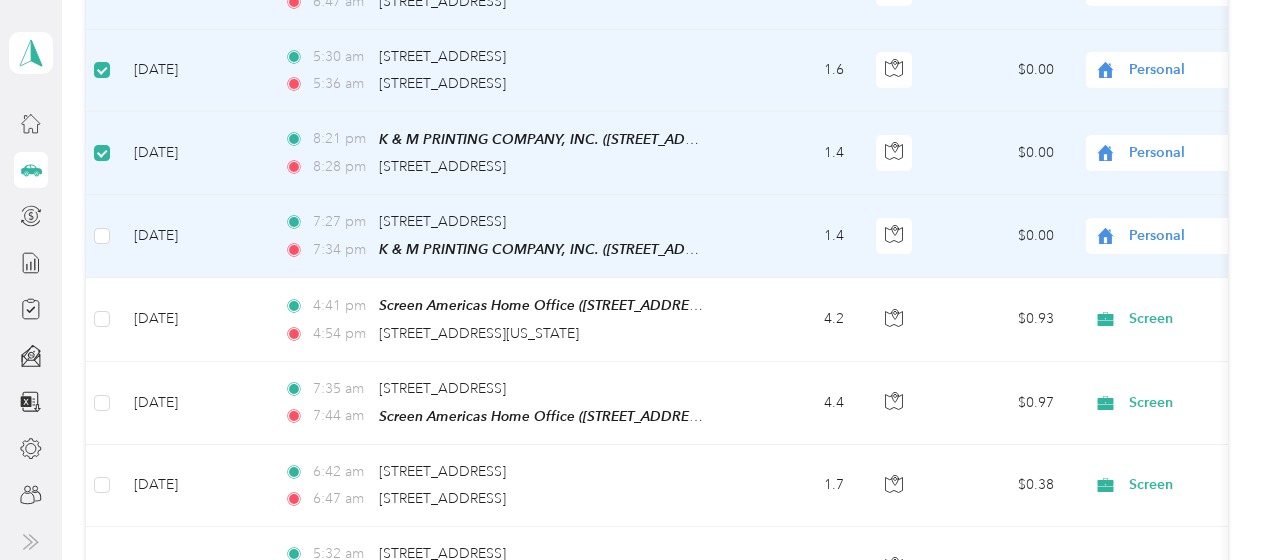 click at bounding box center [102, 236] 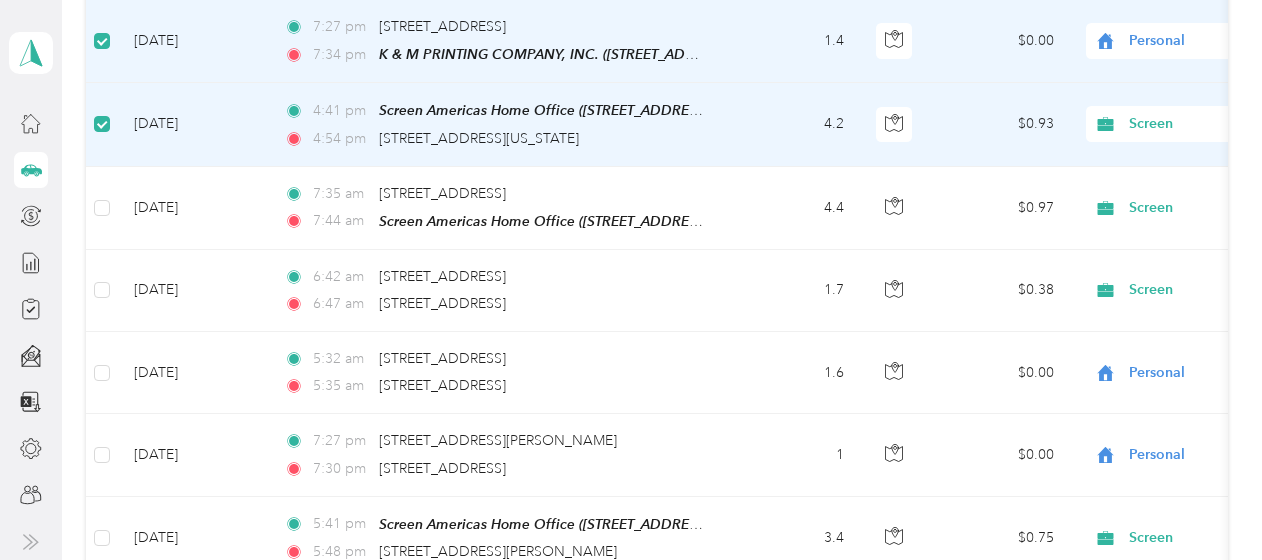 scroll, scrollTop: 1998, scrollLeft: 0, axis: vertical 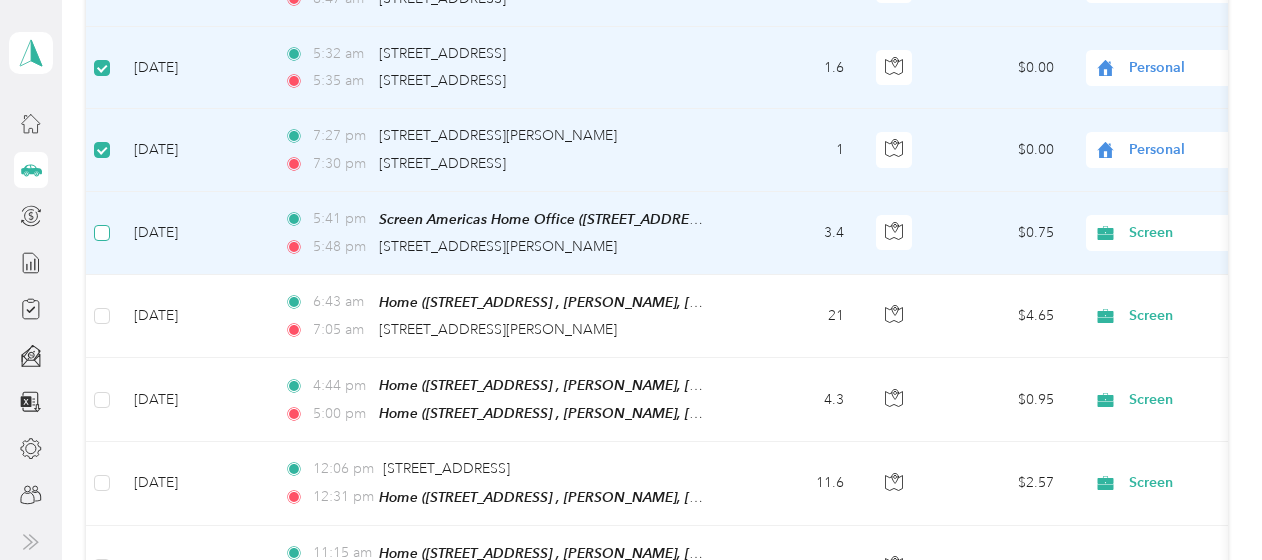 click at bounding box center (102, 233) 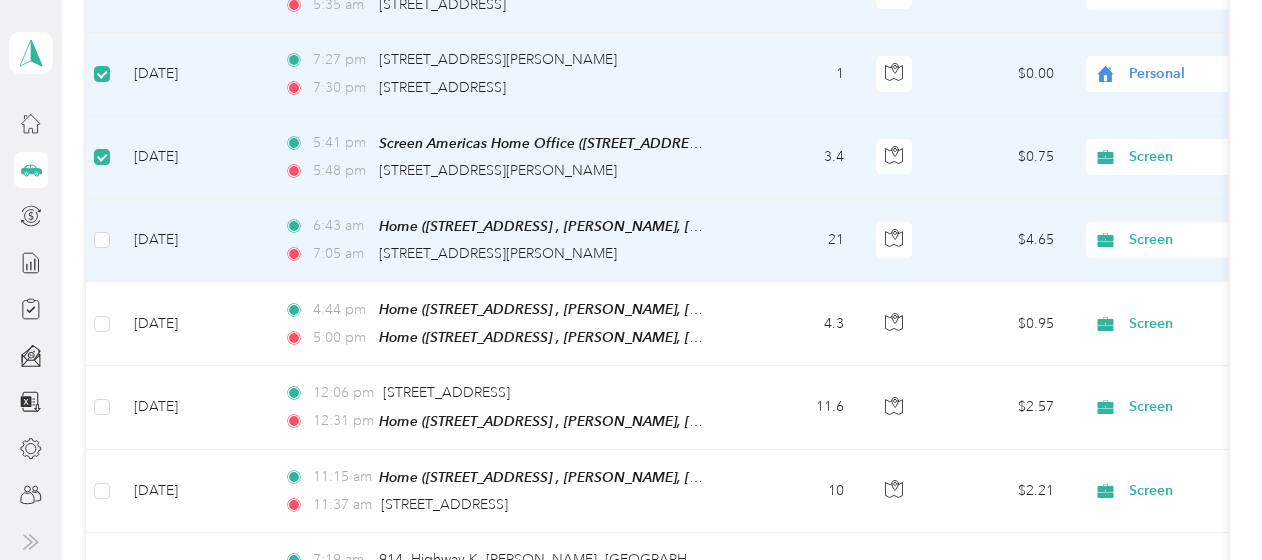 scroll, scrollTop: 2398, scrollLeft: 0, axis: vertical 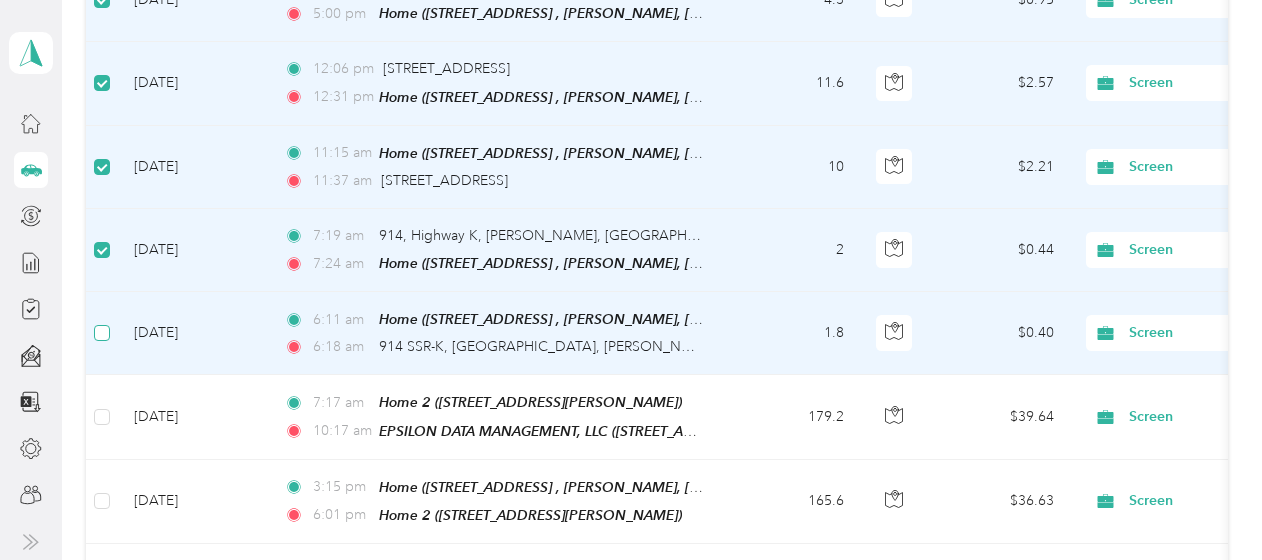 click at bounding box center (102, 333) 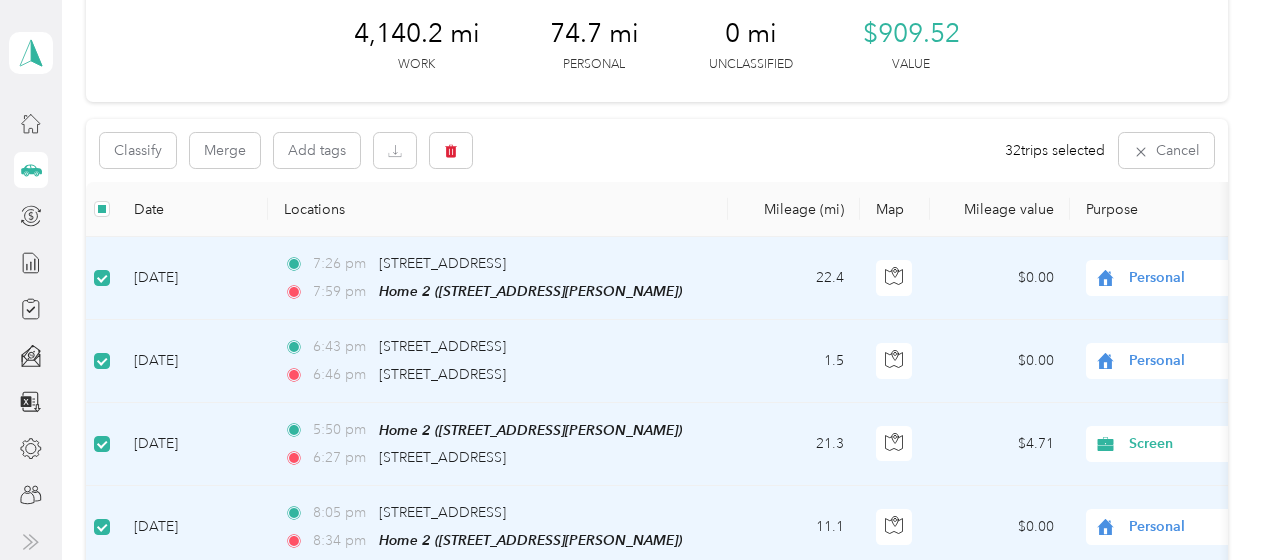 scroll, scrollTop: 0, scrollLeft: 0, axis: both 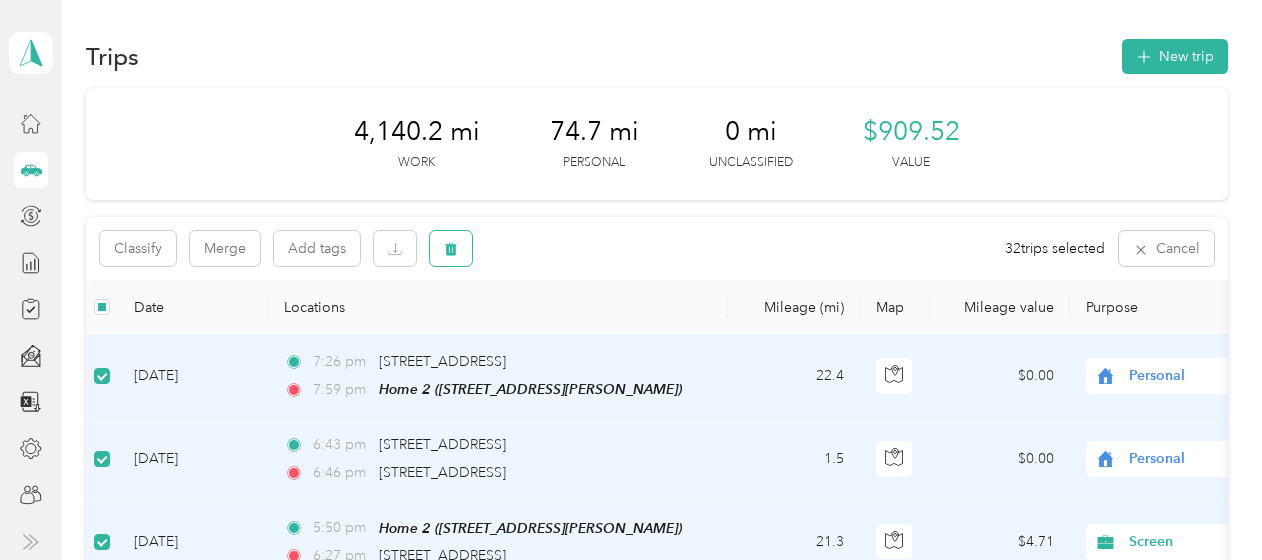 click at bounding box center [451, 248] 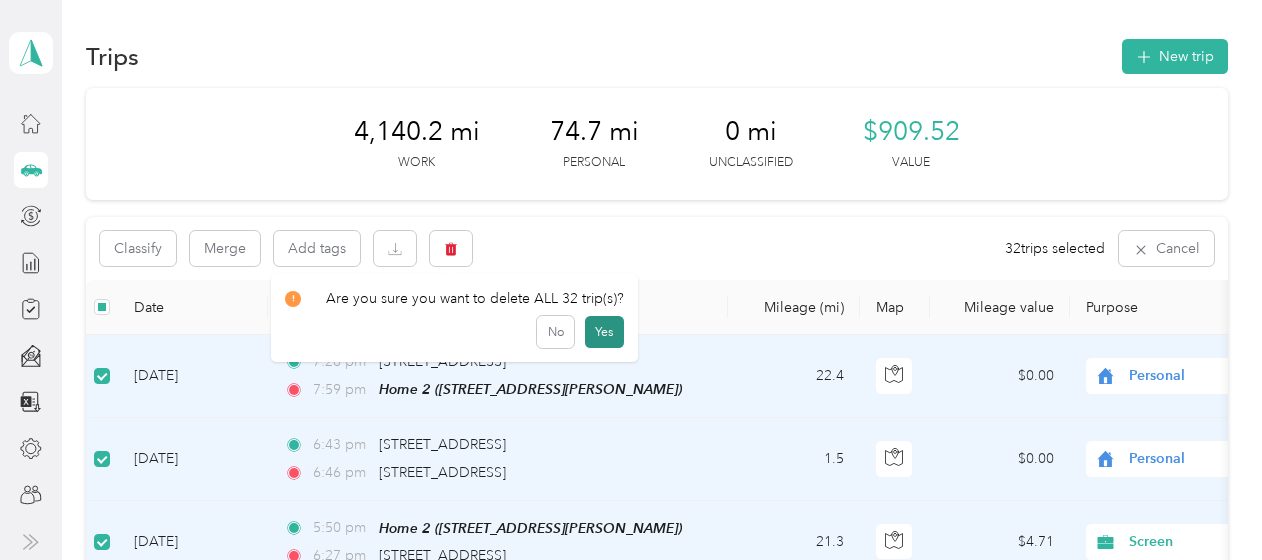 click on "Yes" at bounding box center [604, 332] 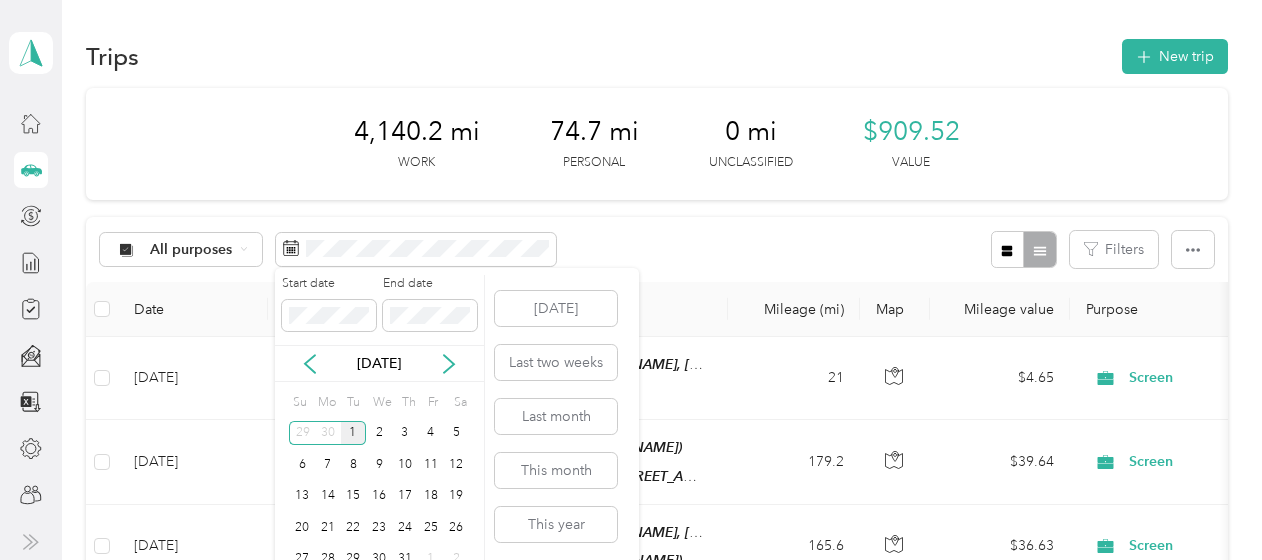 click on "[DATE]" at bounding box center [379, 363] 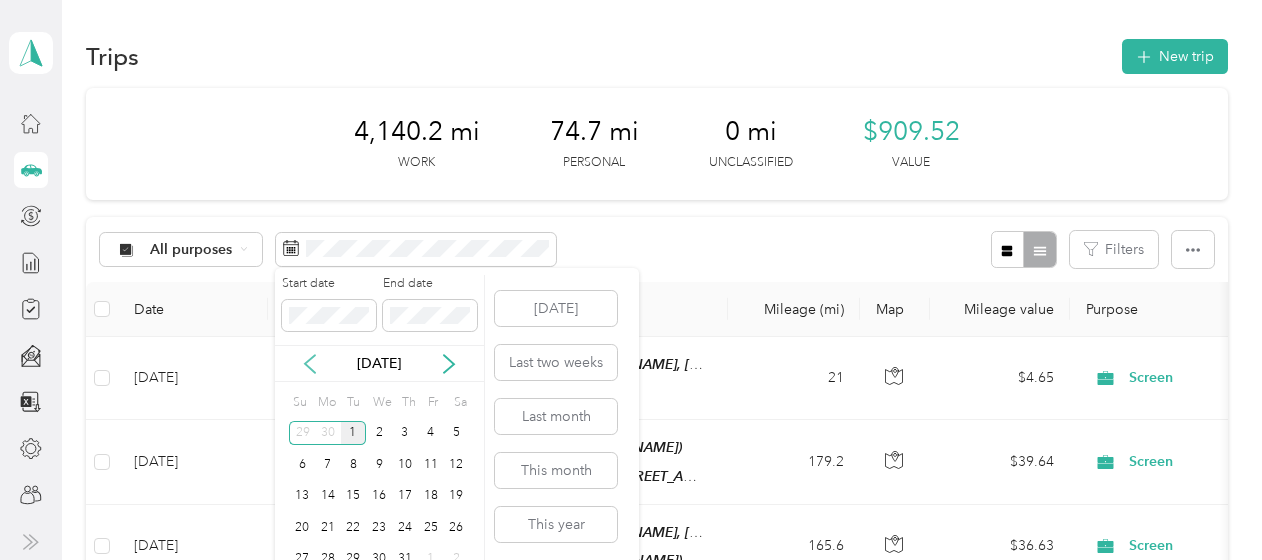 click 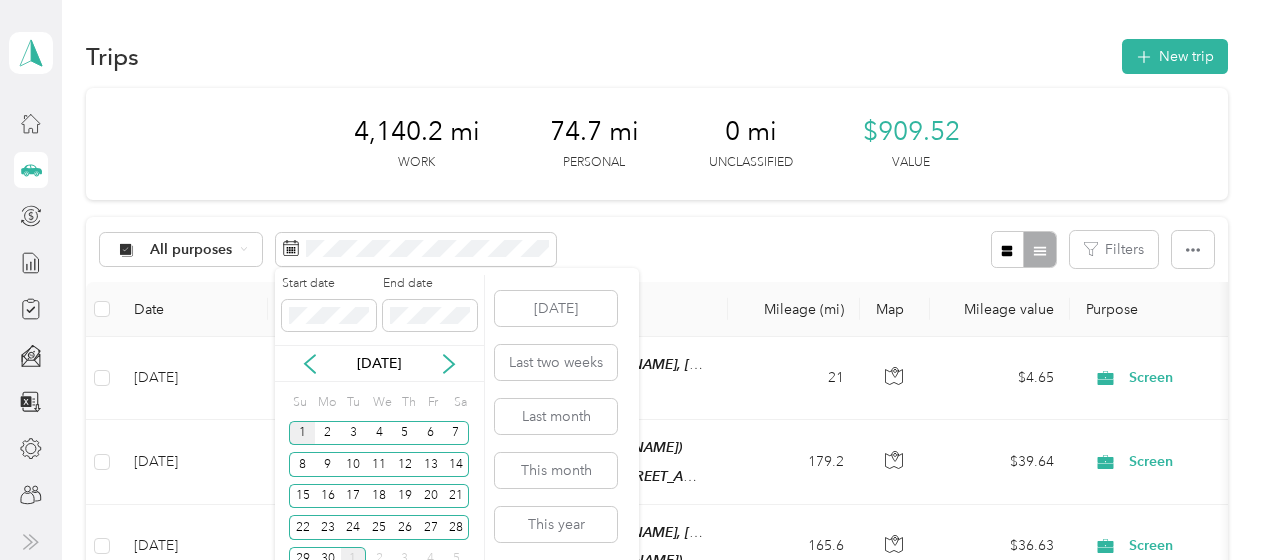 click on "1" at bounding box center [302, 433] 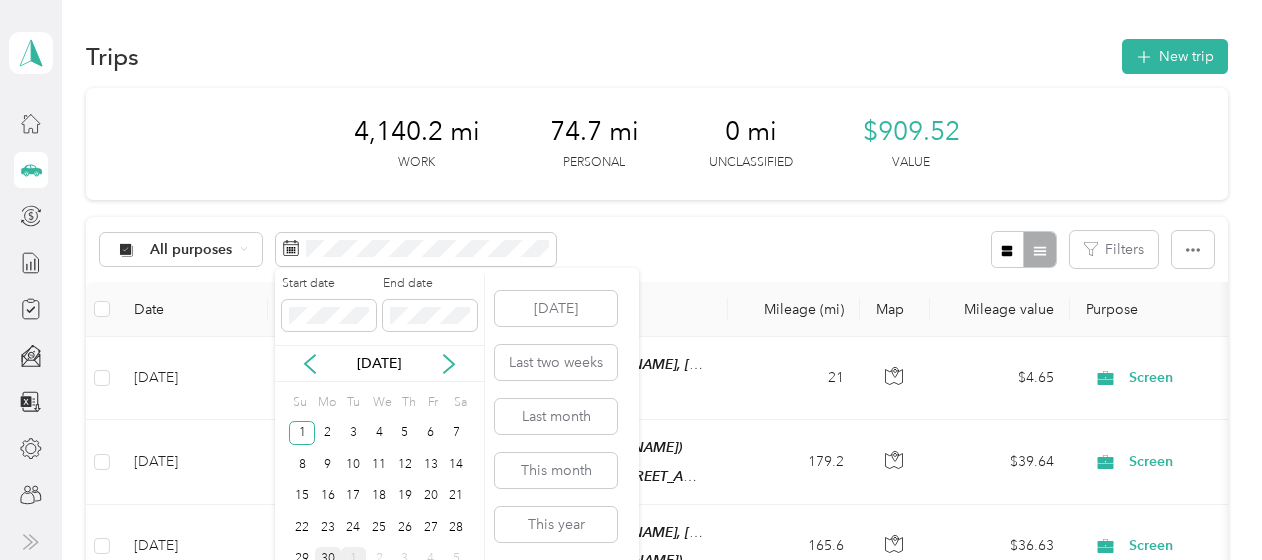 click on "30" at bounding box center (328, 559) 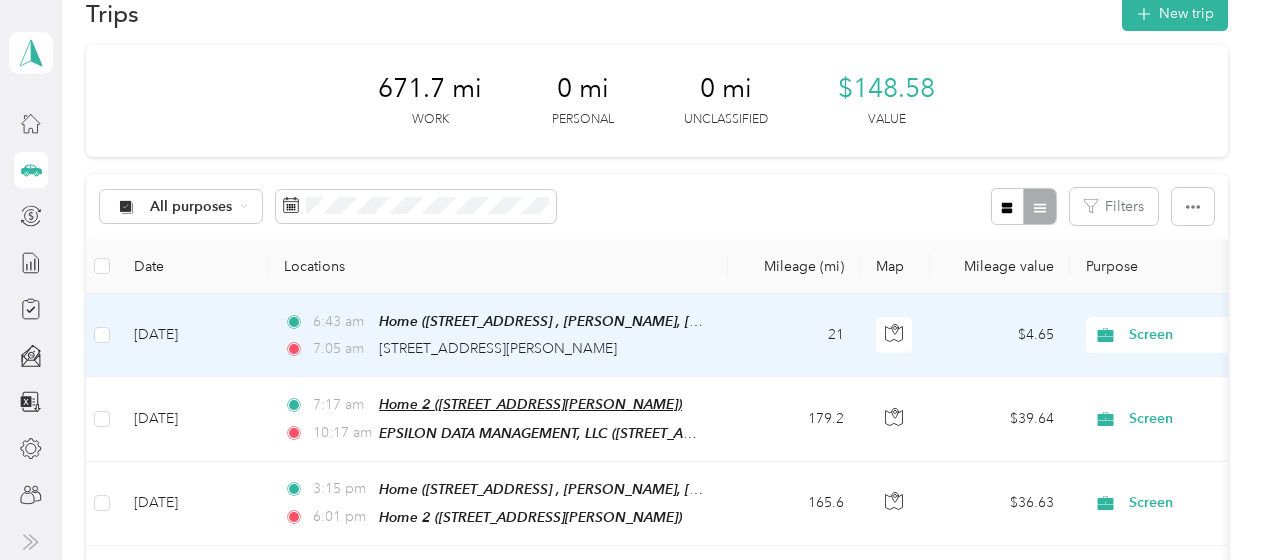 scroll, scrollTop: 0, scrollLeft: 0, axis: both 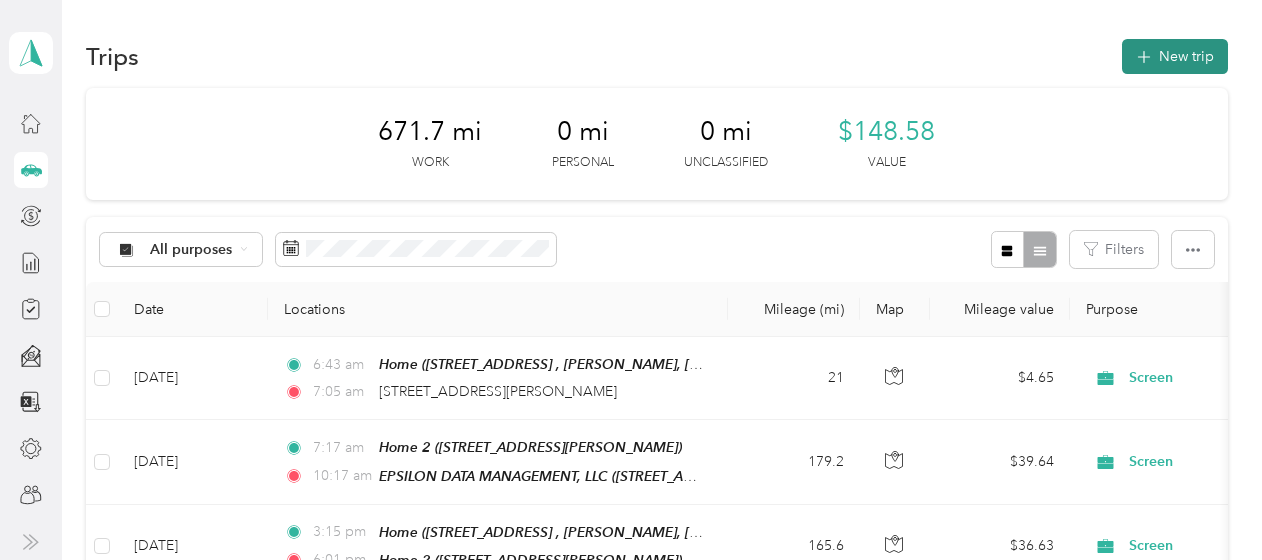 click on "New trip" at bounding box center (1175, 56) 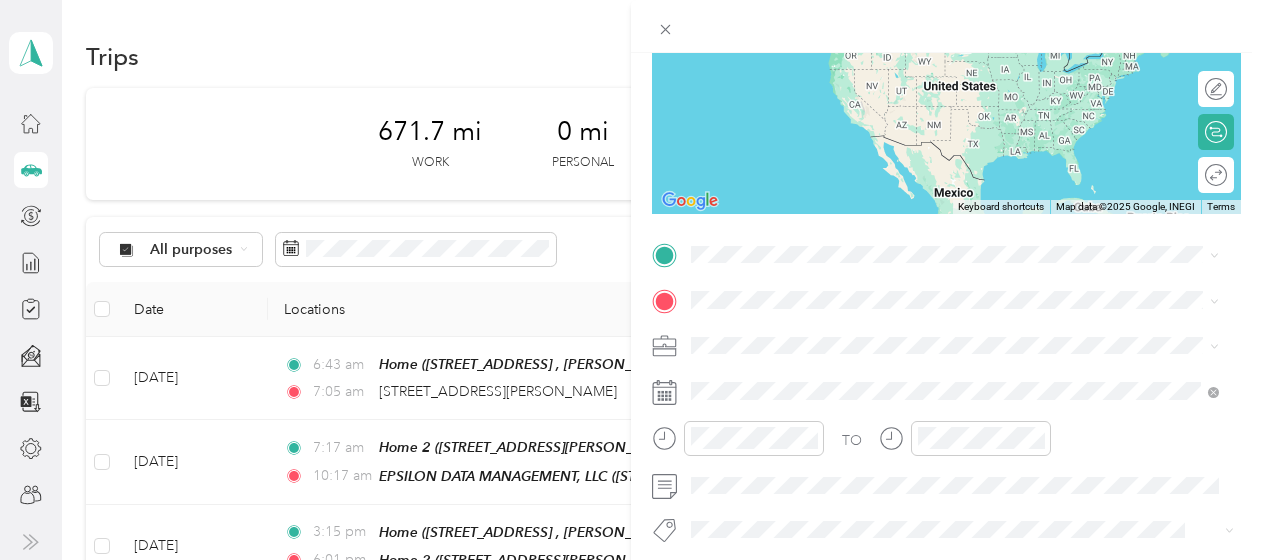 scroll, scrollTop: 251, scrollLeft: 0, axis: vertical 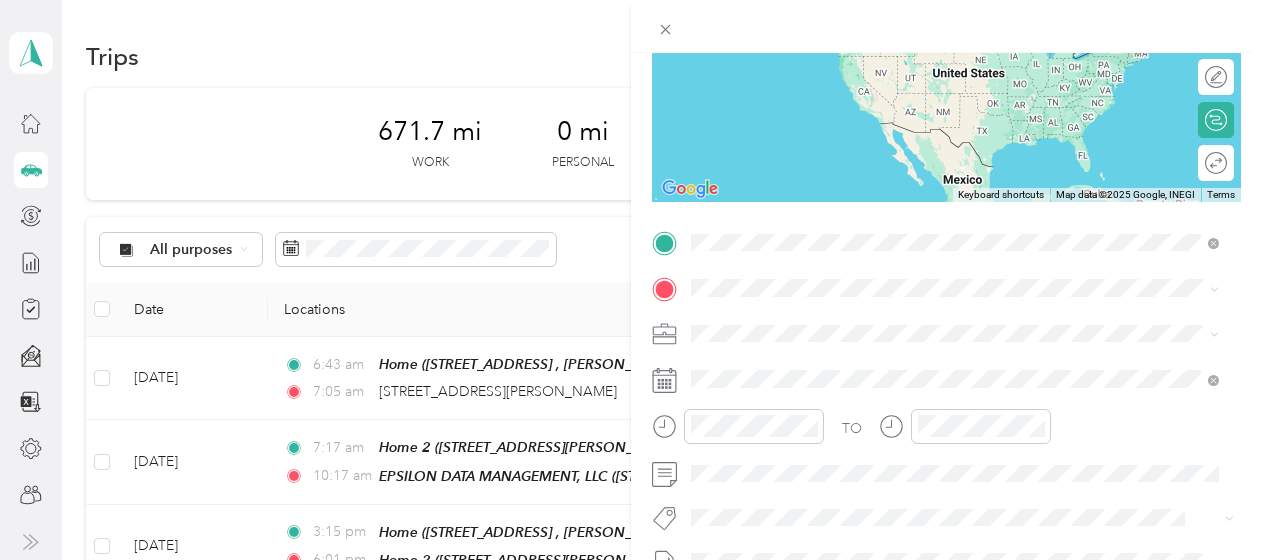 click on "[STREET_ADDRESS][PERSON_NAME][US_STATE]" at bounding box center [884, 314] 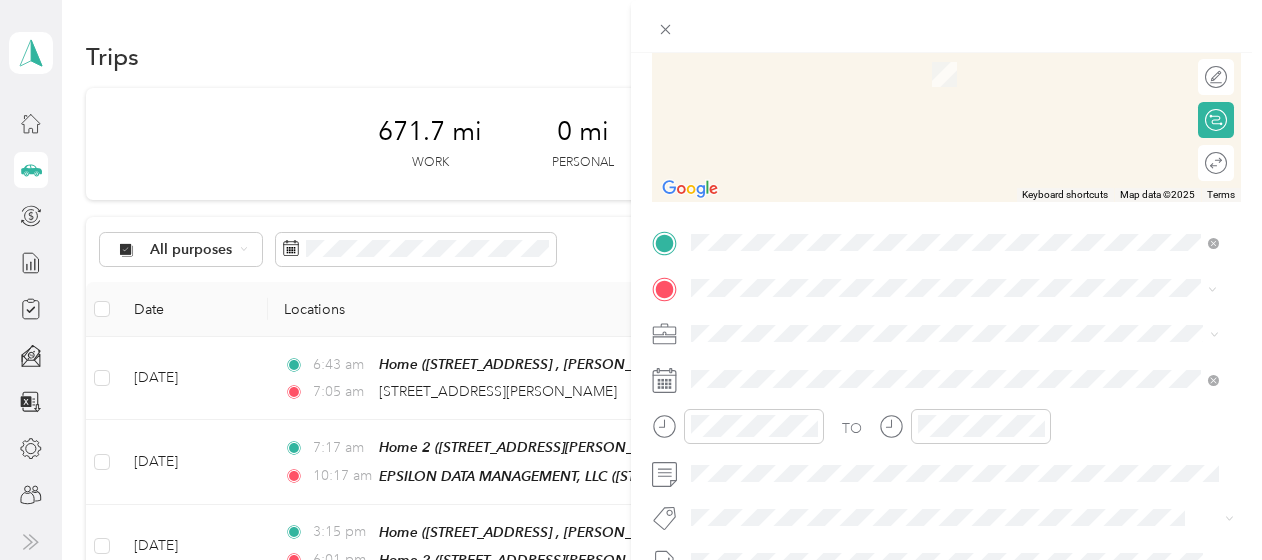 click on "[STREET_ADDRESS][PERSON_NAME]" at bounding box center (848, 73) 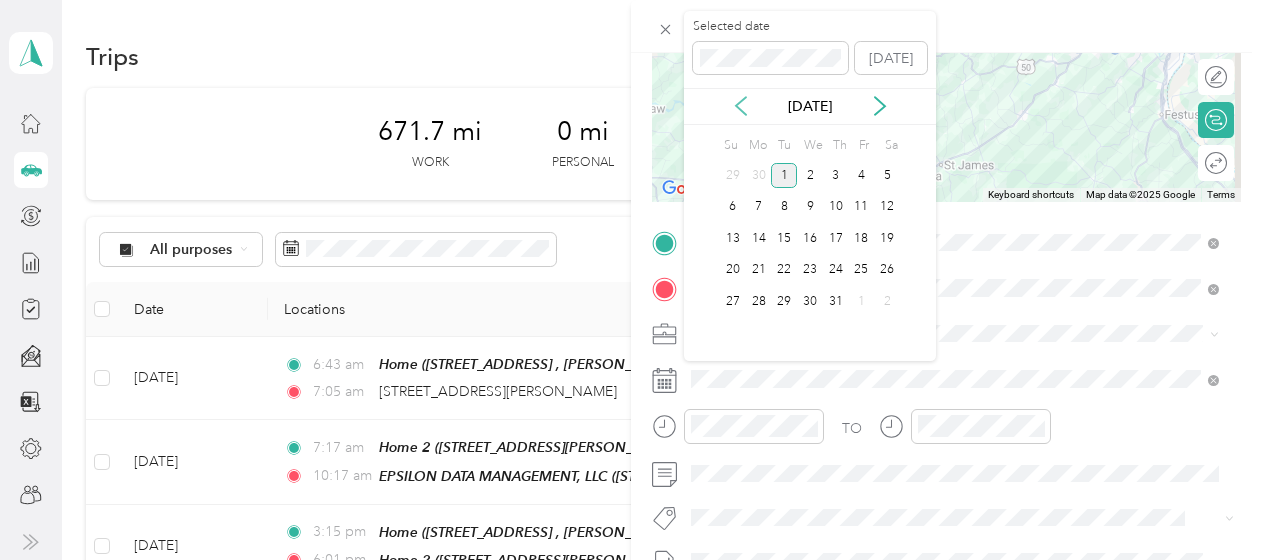 click 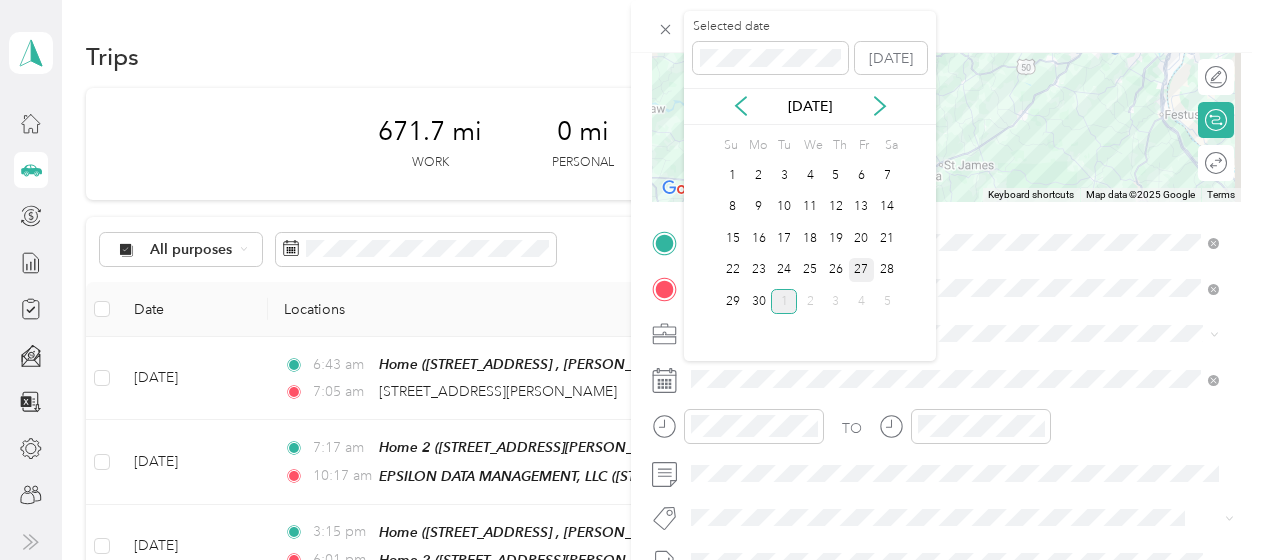 click on "27" at bounding box center (862, 270) 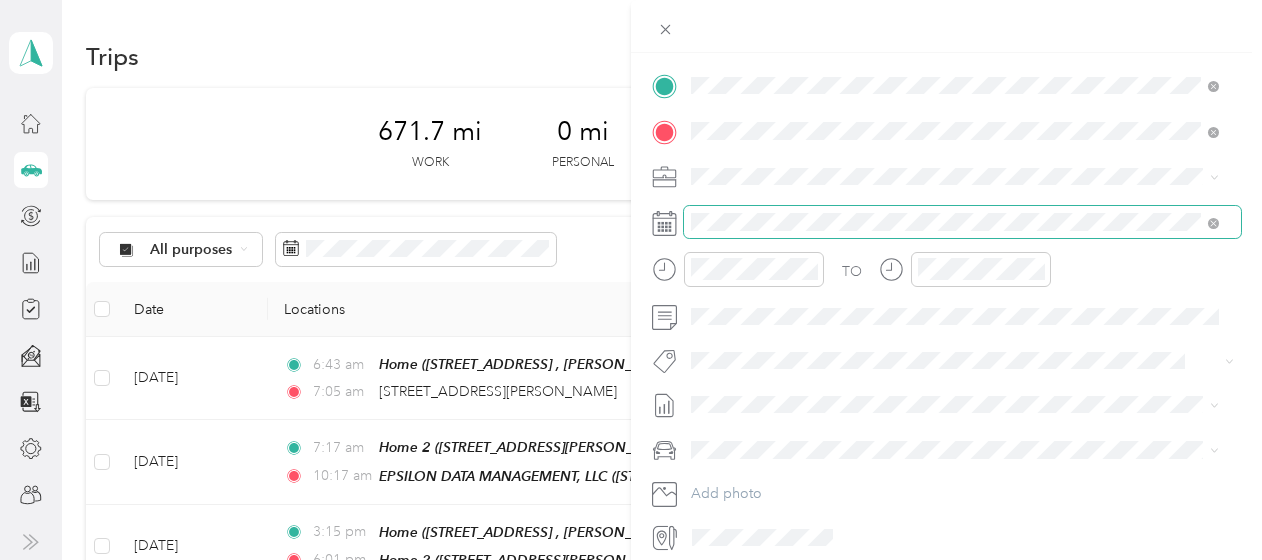 scroll, scrollTop: 451, scrollLeft: 0, axis: vertical 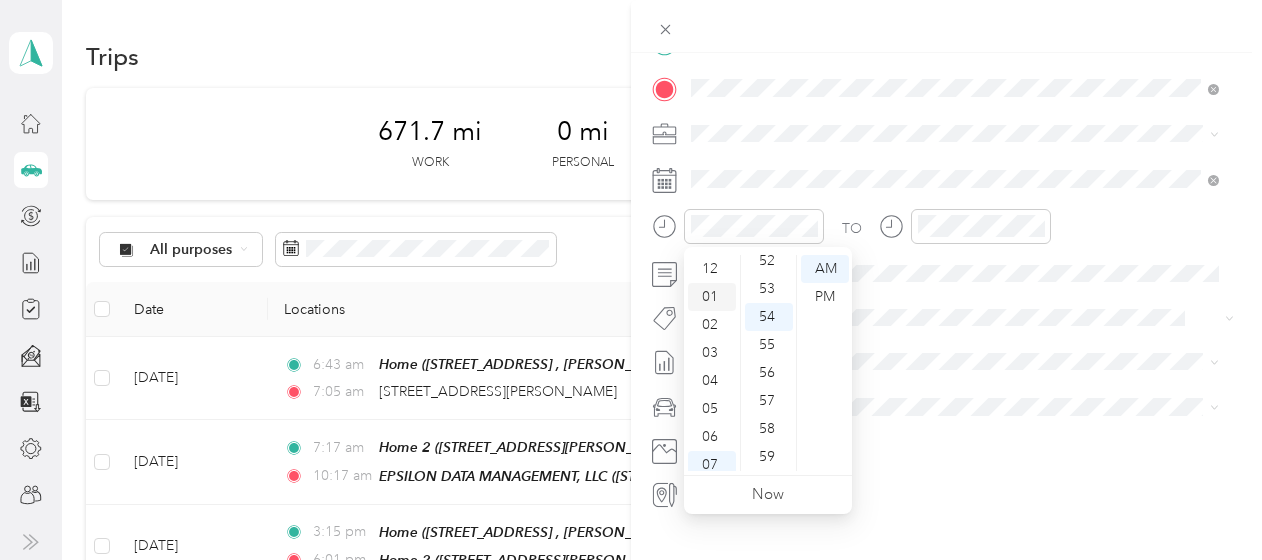 click on "01" at bounding box center (712, 297) 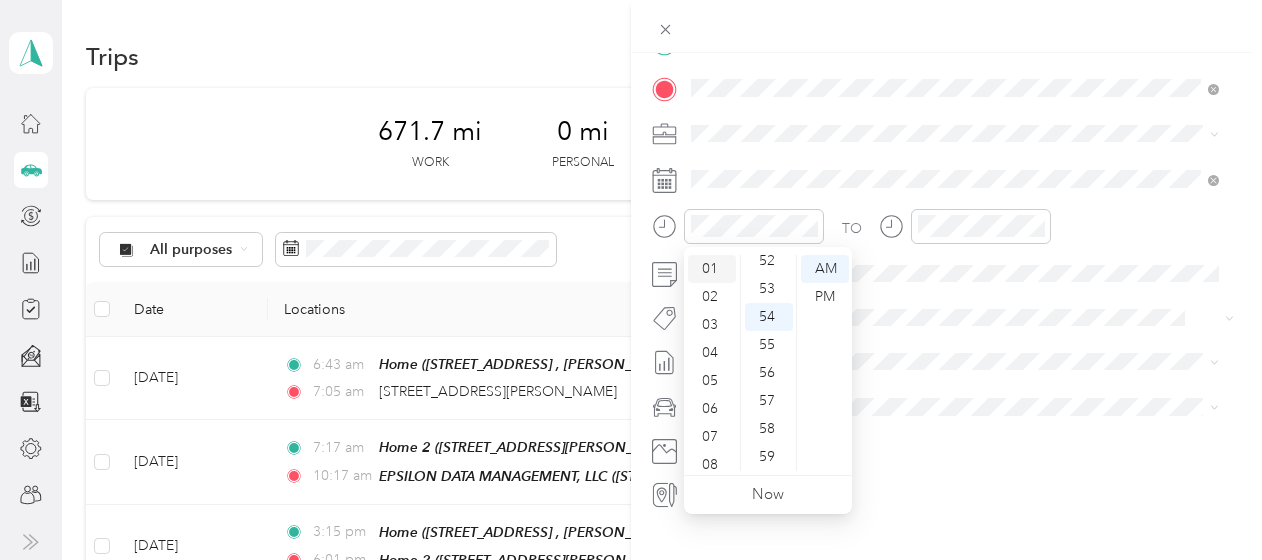 scroll, scrollTop: 28, scrollLeft: 0, axis: vertical 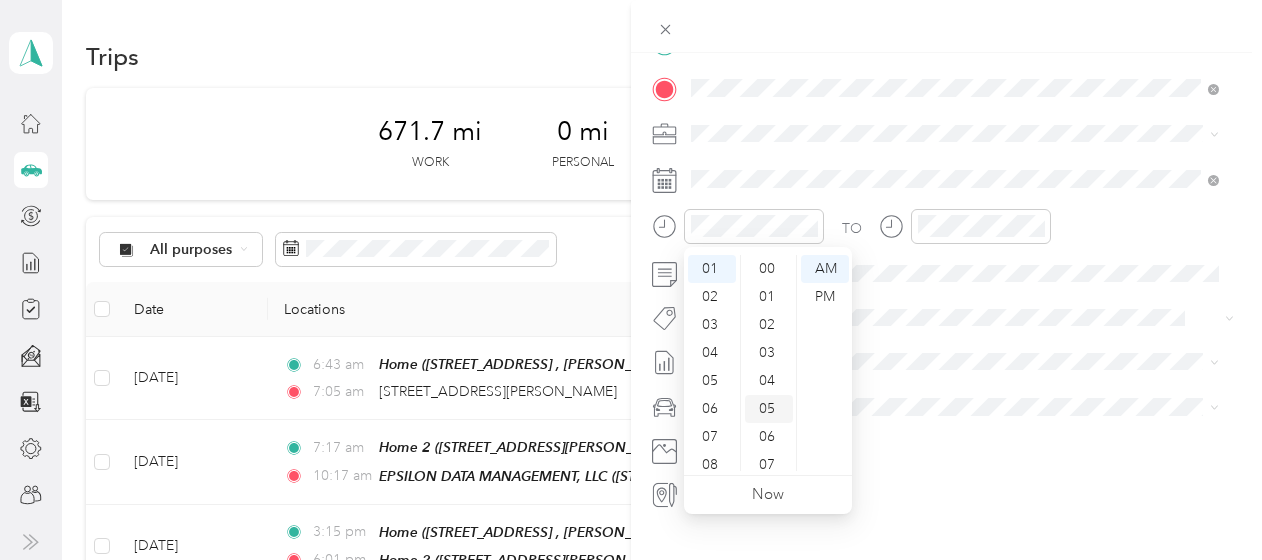 click on "05" at bounding box center [769, 409] 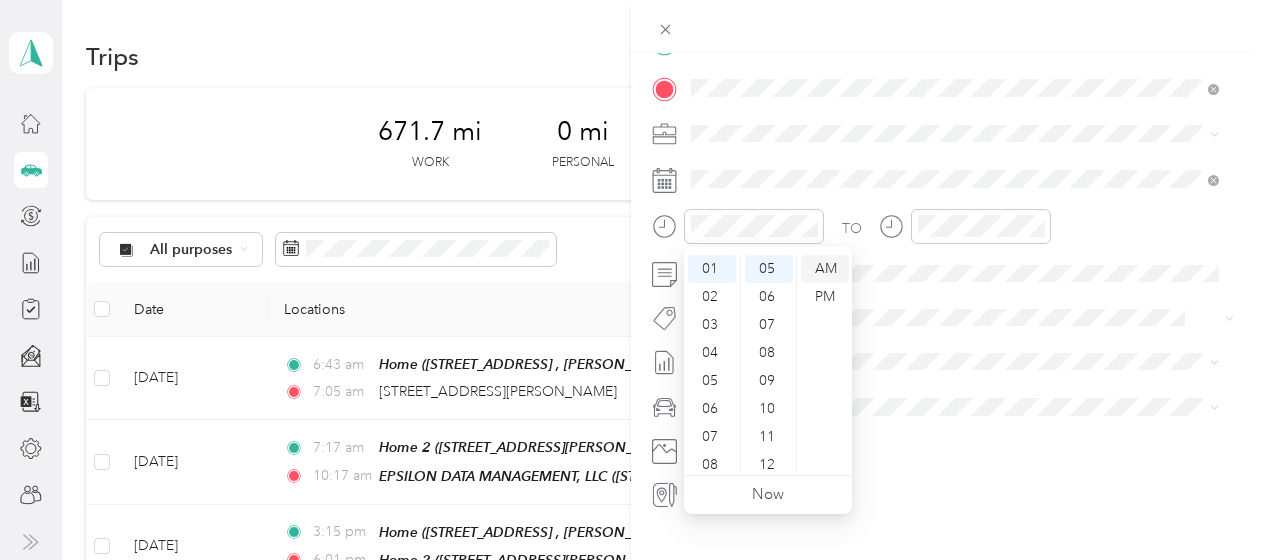 click on "AM" at bounding box center (825, 269) 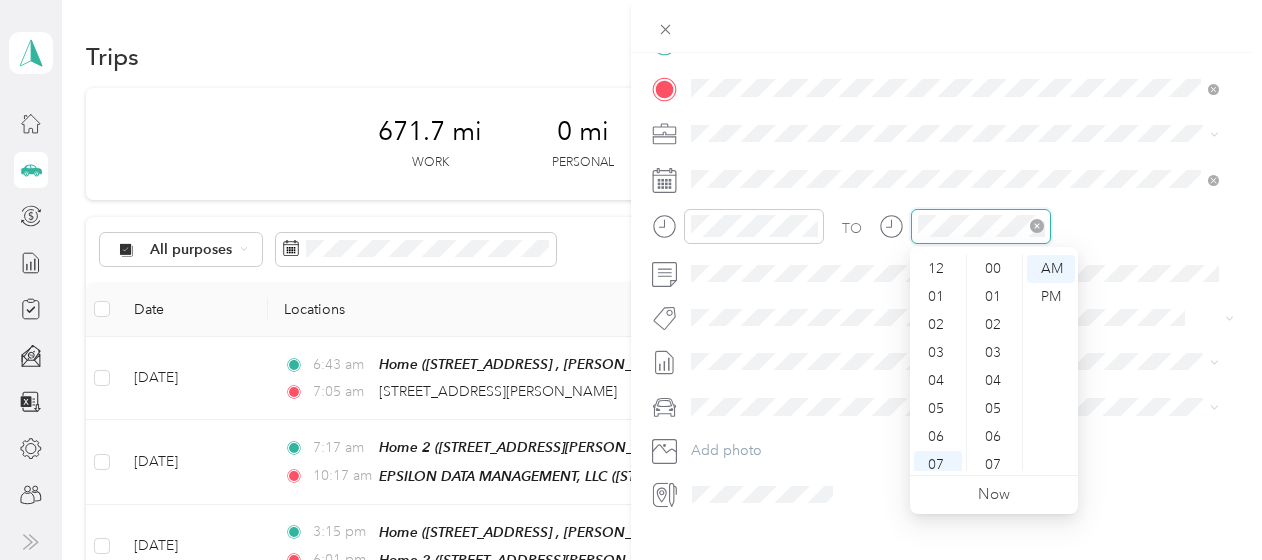 scroll, scrollTop: 1464, scrollLeft: 0, axis: vertical 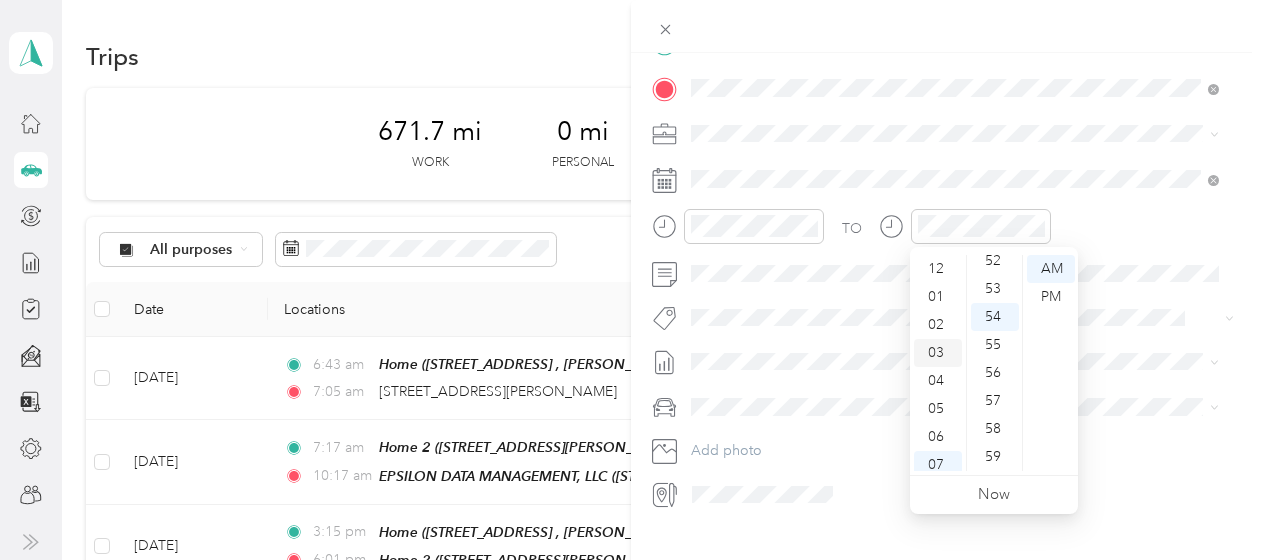 click on "03" at bounding box center (938, 353) 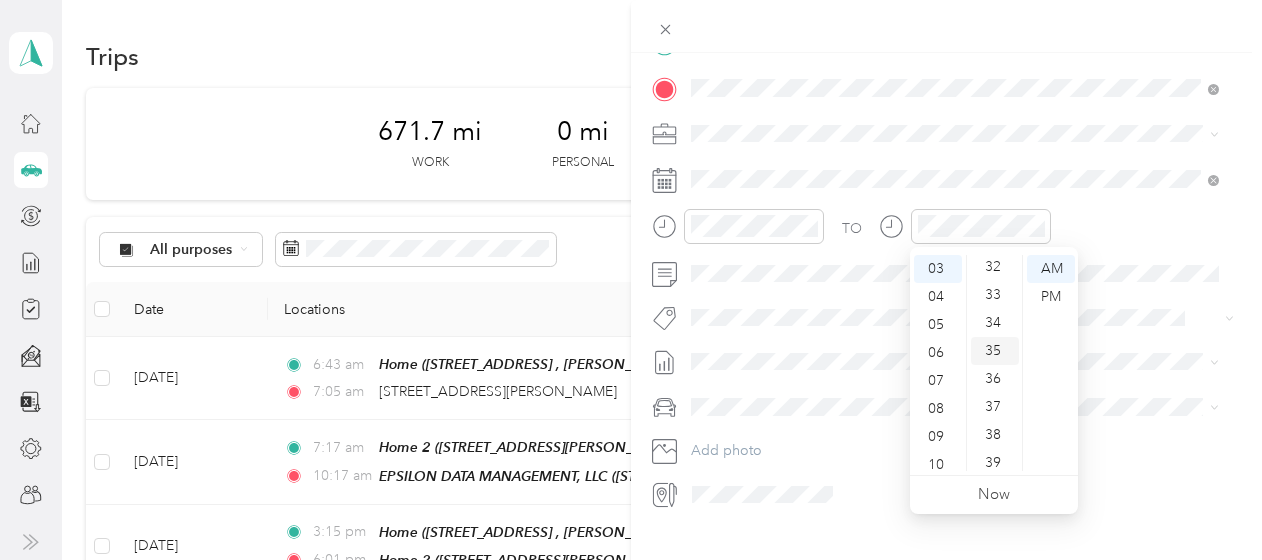 click on "35" at bounding box center [995, 351] 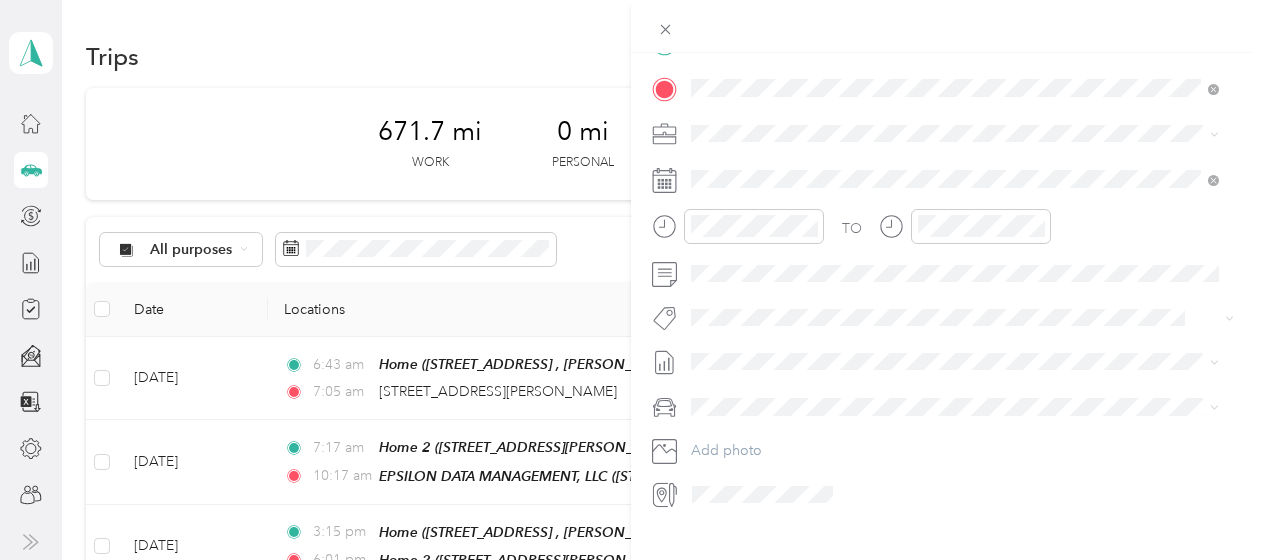 click at bounding box center [962, 134] 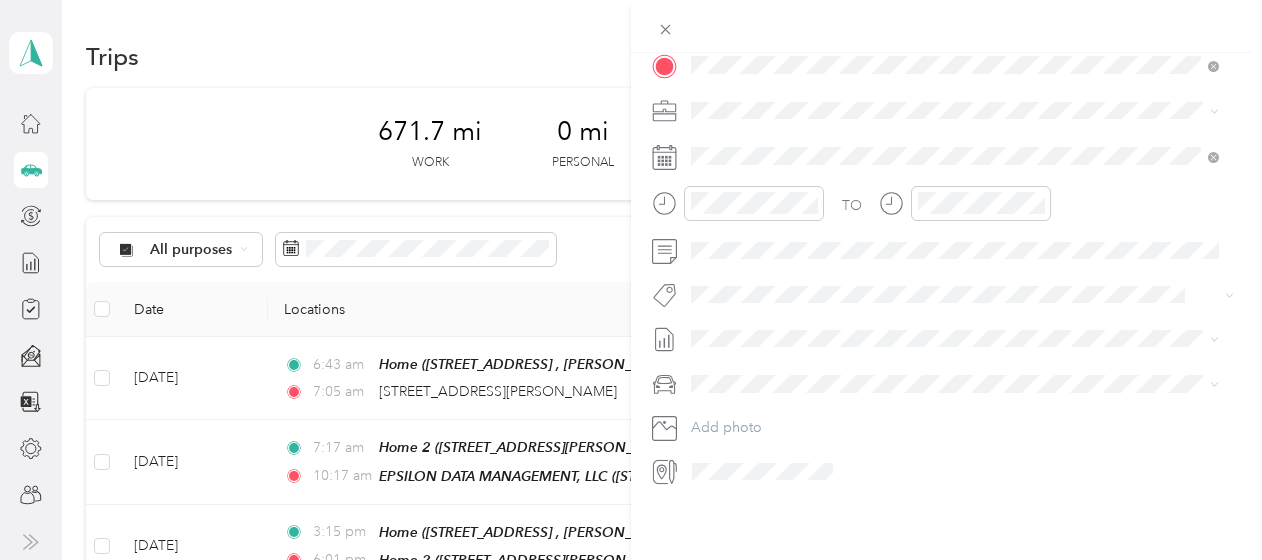 scroll, scrollTop: 0, scrollLeft: 0, axis: both 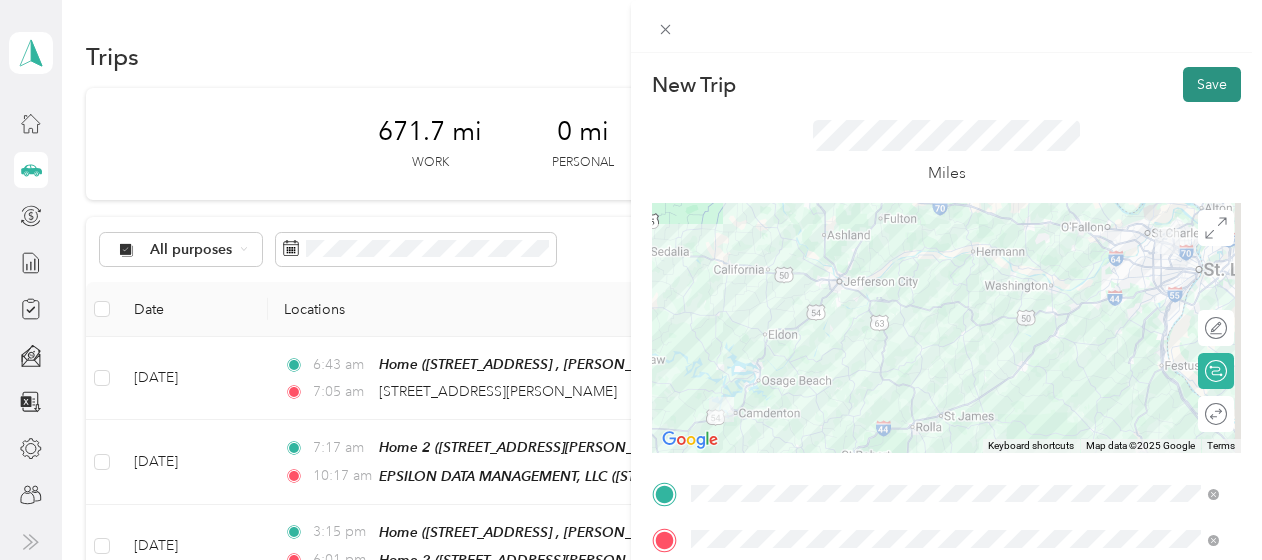 click on "Save" at bounding box center [1212, 84] 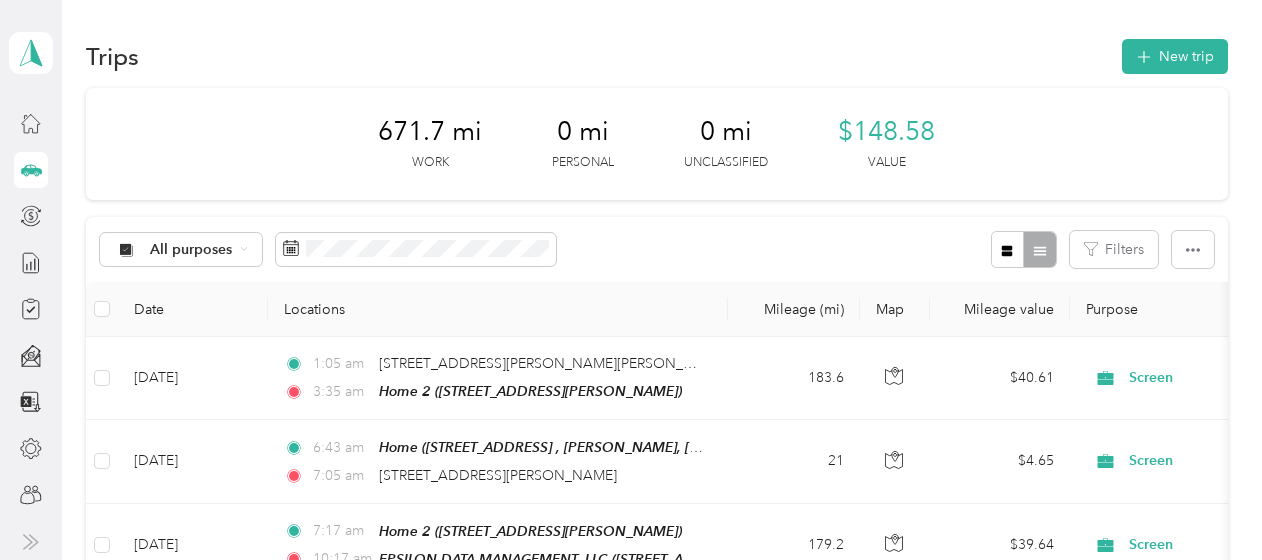 click on "Trips New trip" at bounding box center (656, 56) 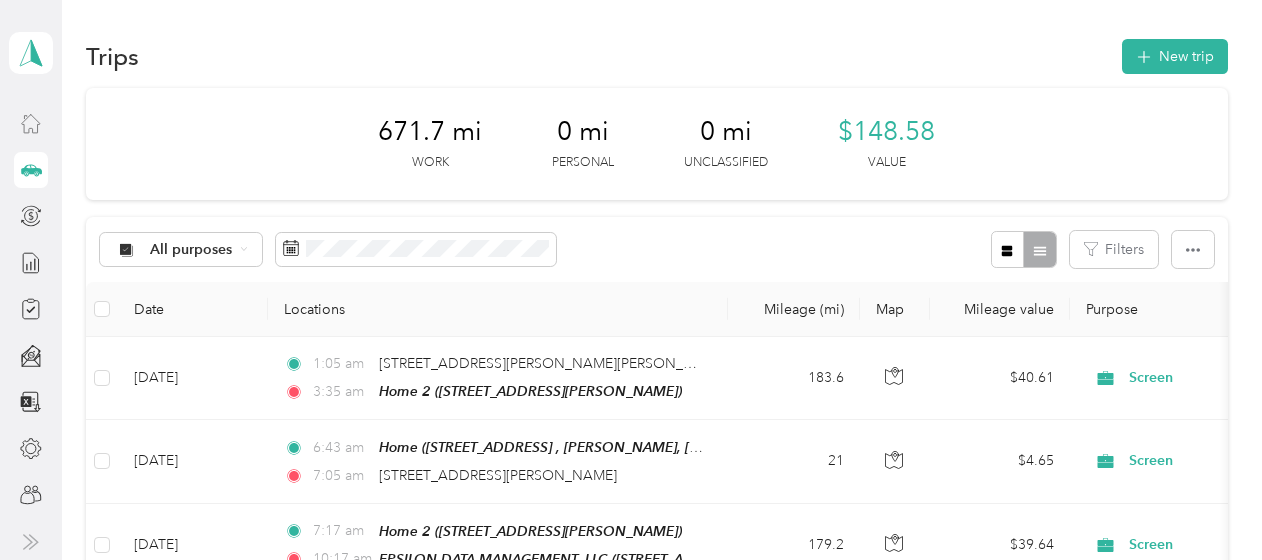 click at bounding box center [31, 123] 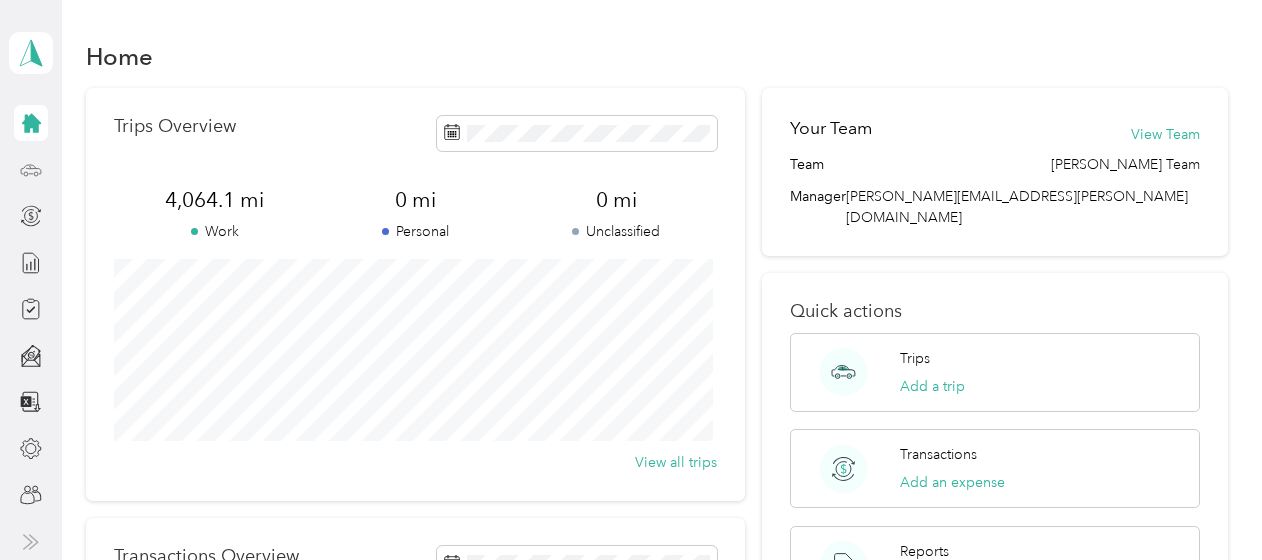click 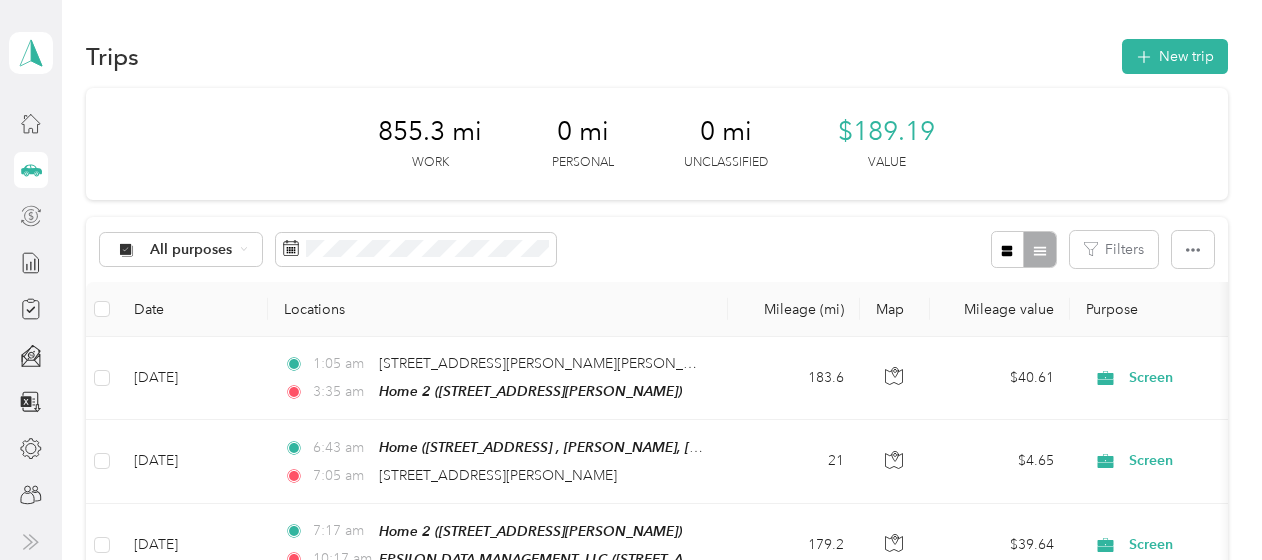 click at bounding box center (31, 216) 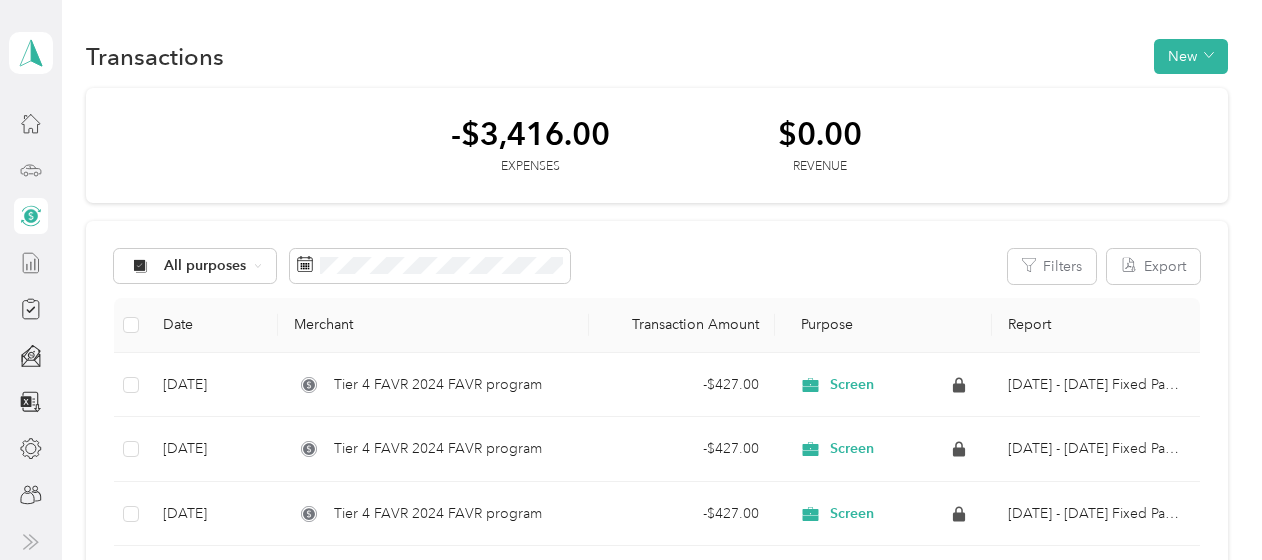 click at bounding box center (31, 263) 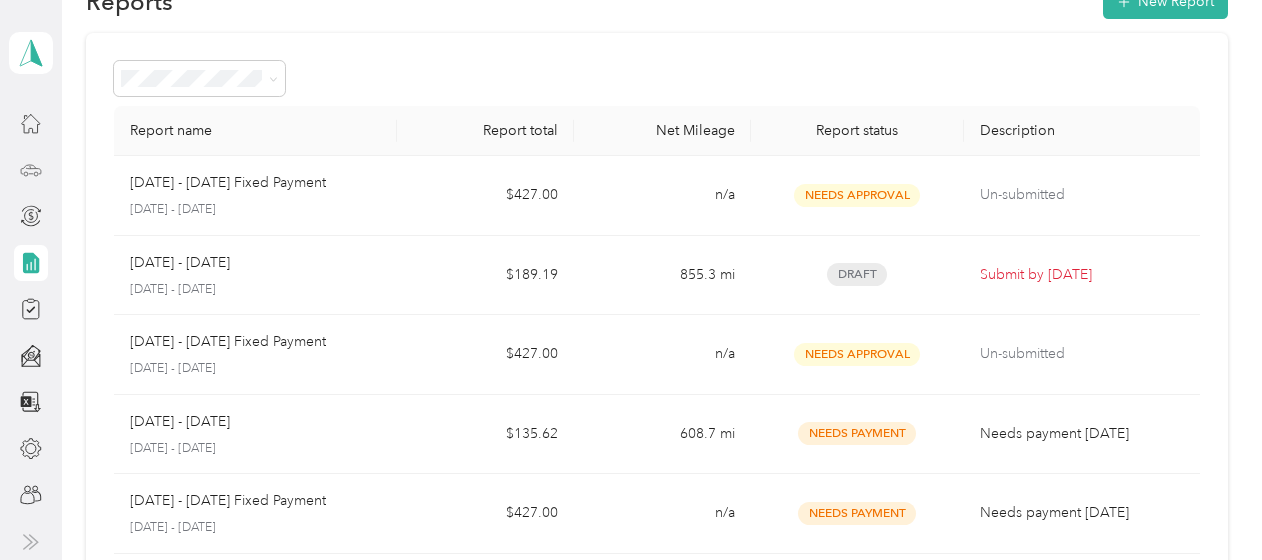 scroll, scrollTop: 100, scrollLeft: 0, axis: vertical 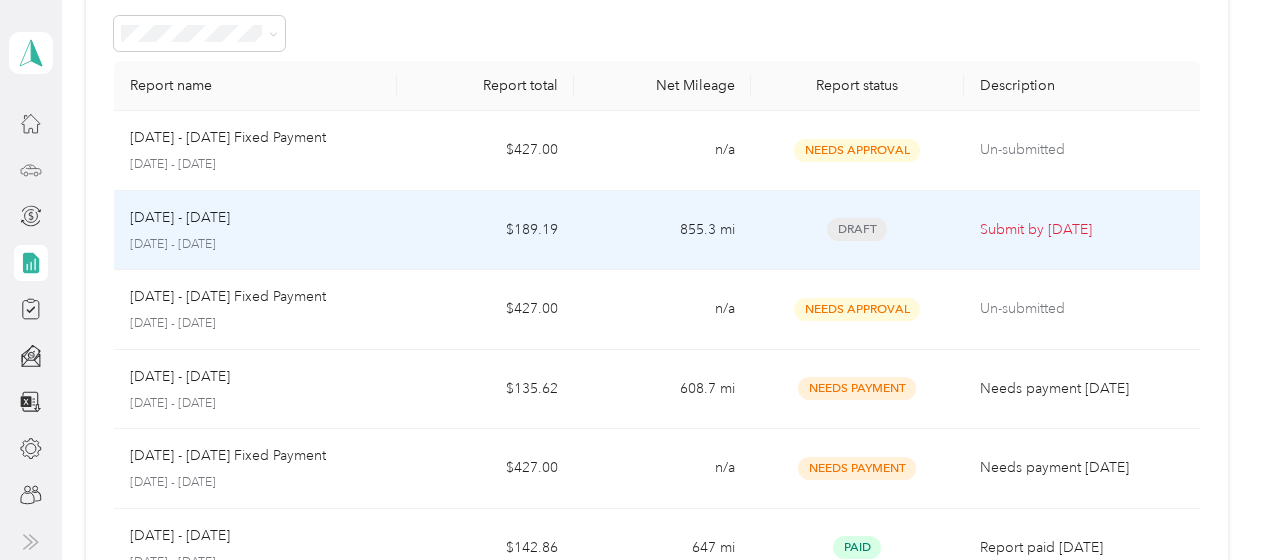 click on "Draft" at bounding box center [857, 229] 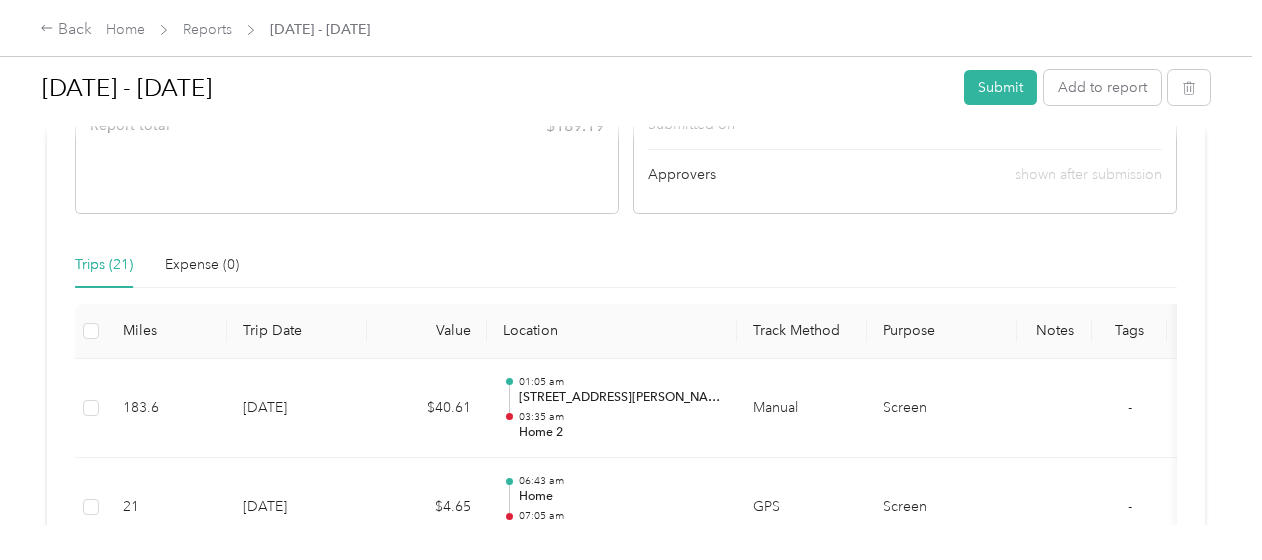 scroll, scrollTop: 600, scrollLeft: 0, axis: vertical 